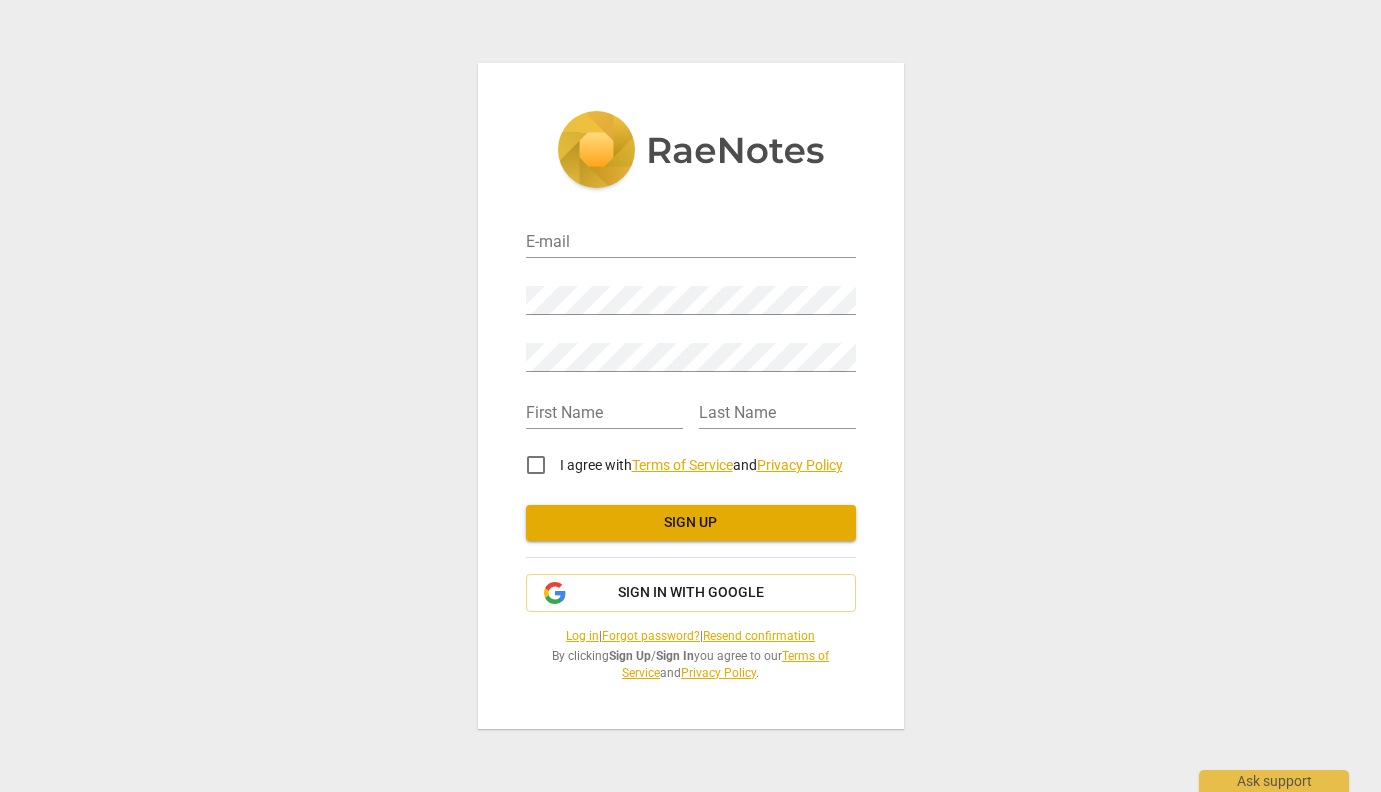 scroll, scrollTop: 0, scrollLeft: 0, axis: both 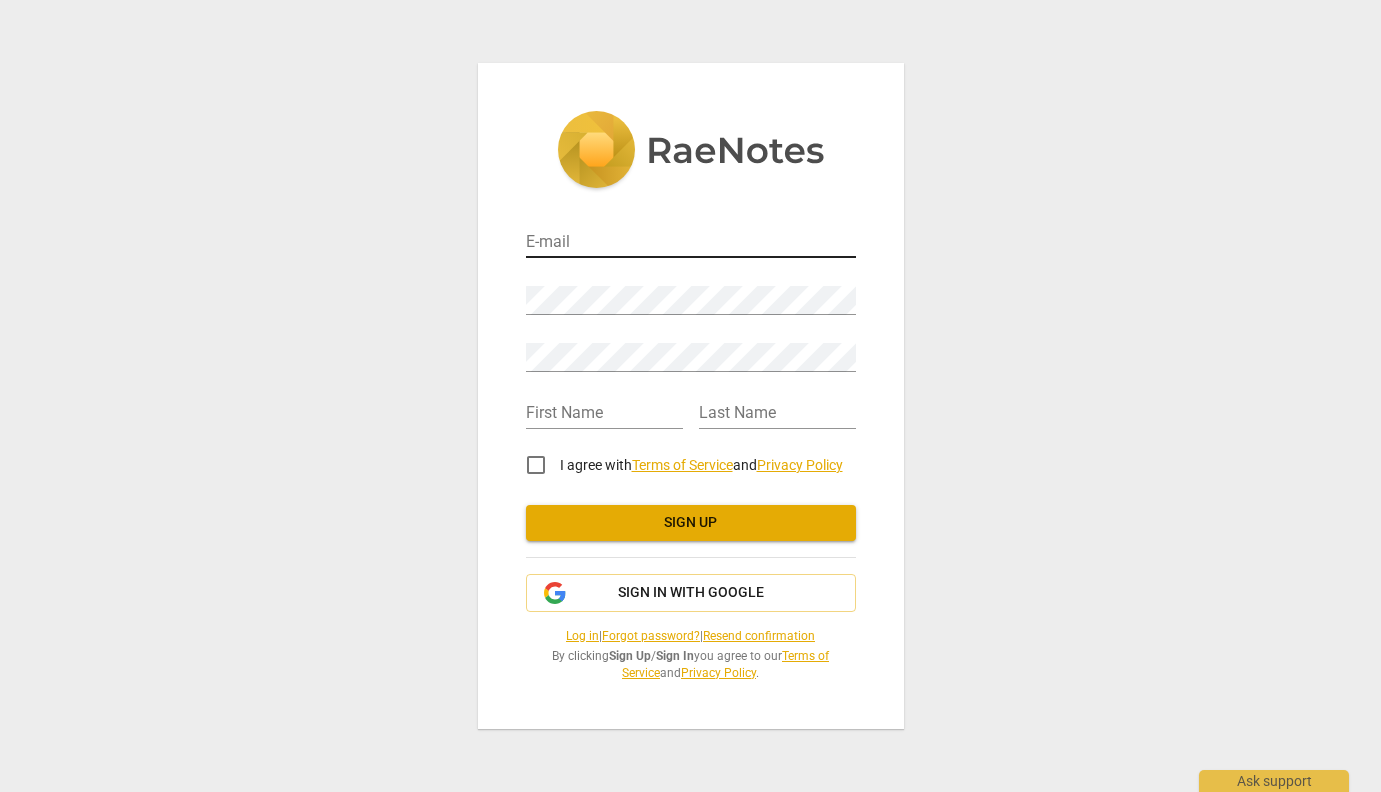 click at bounding box center (691, 243) 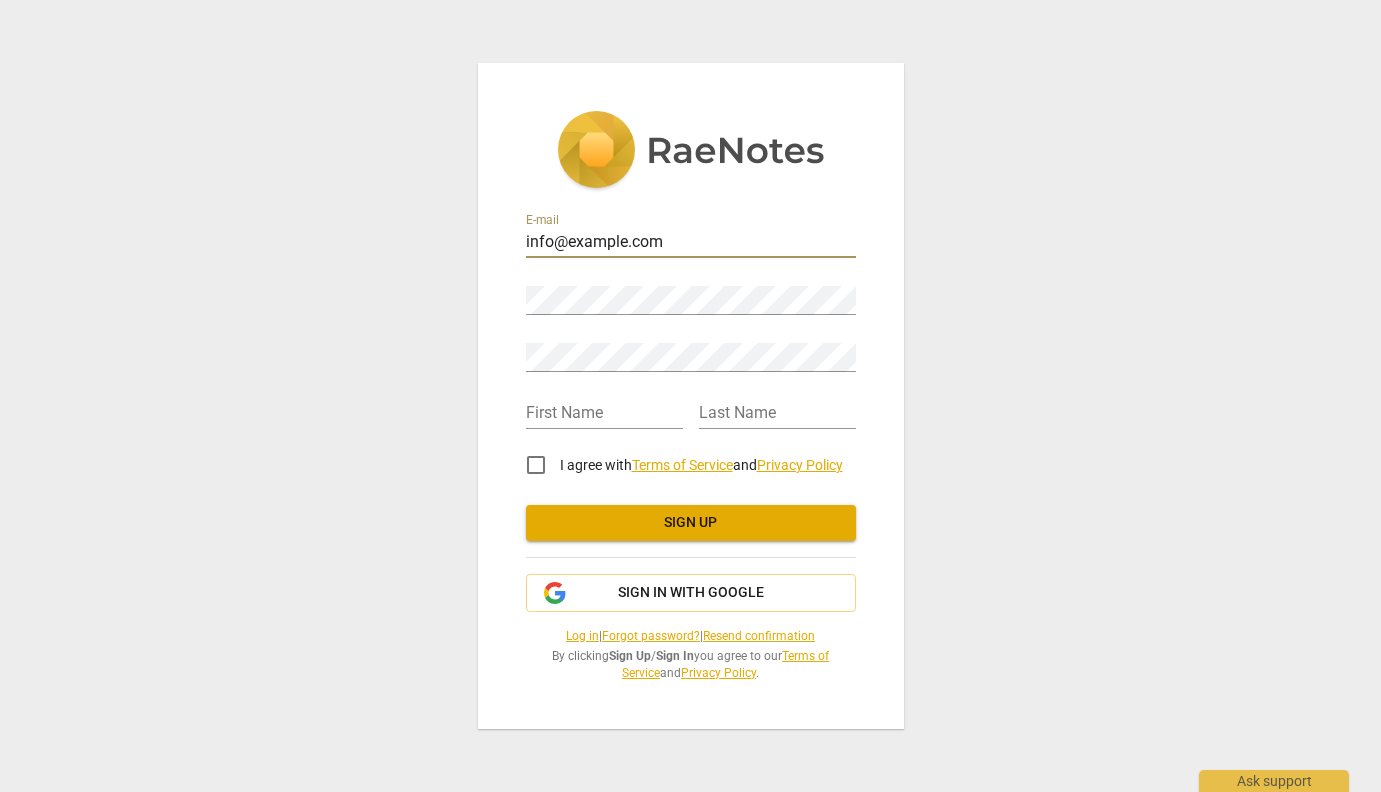 type on "info@example.com" 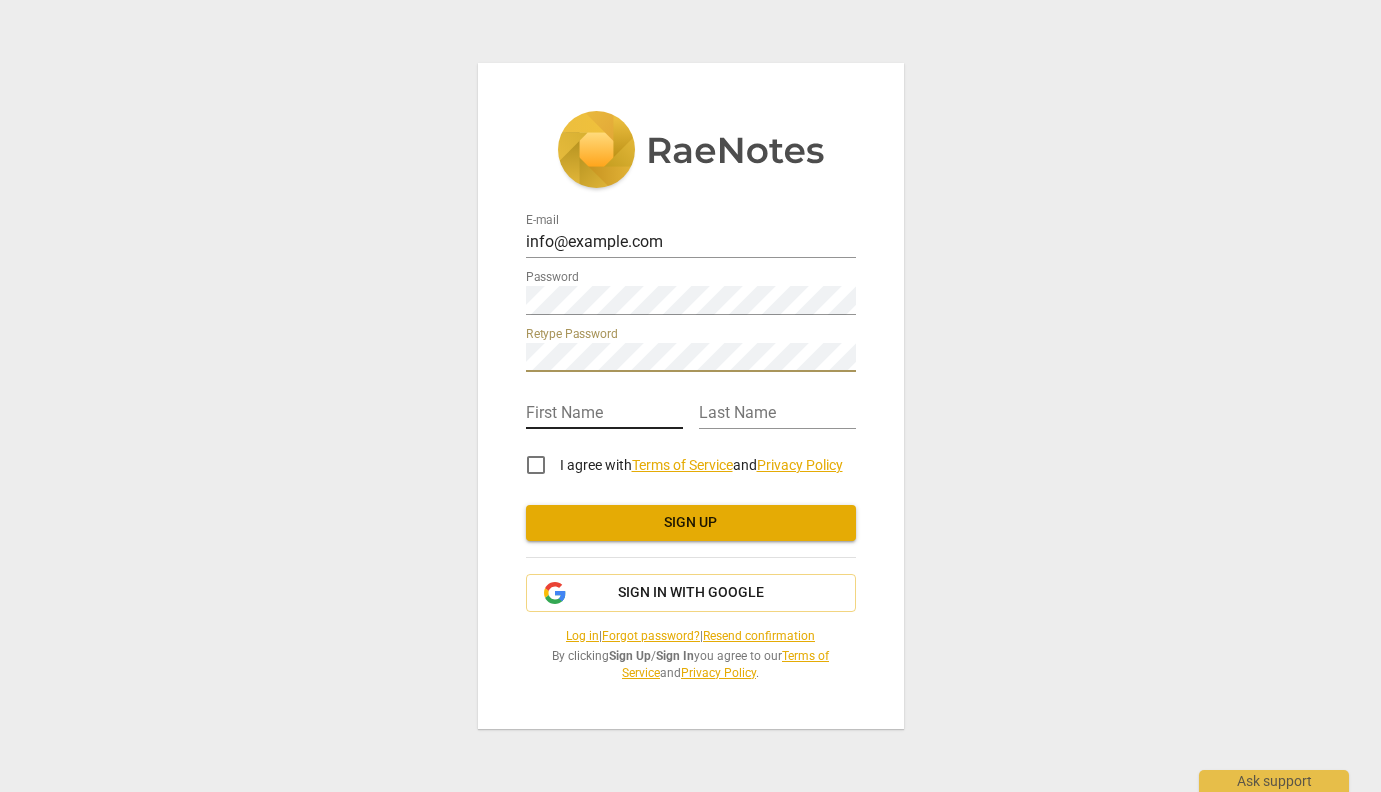 click at bounding box center (604, 414) 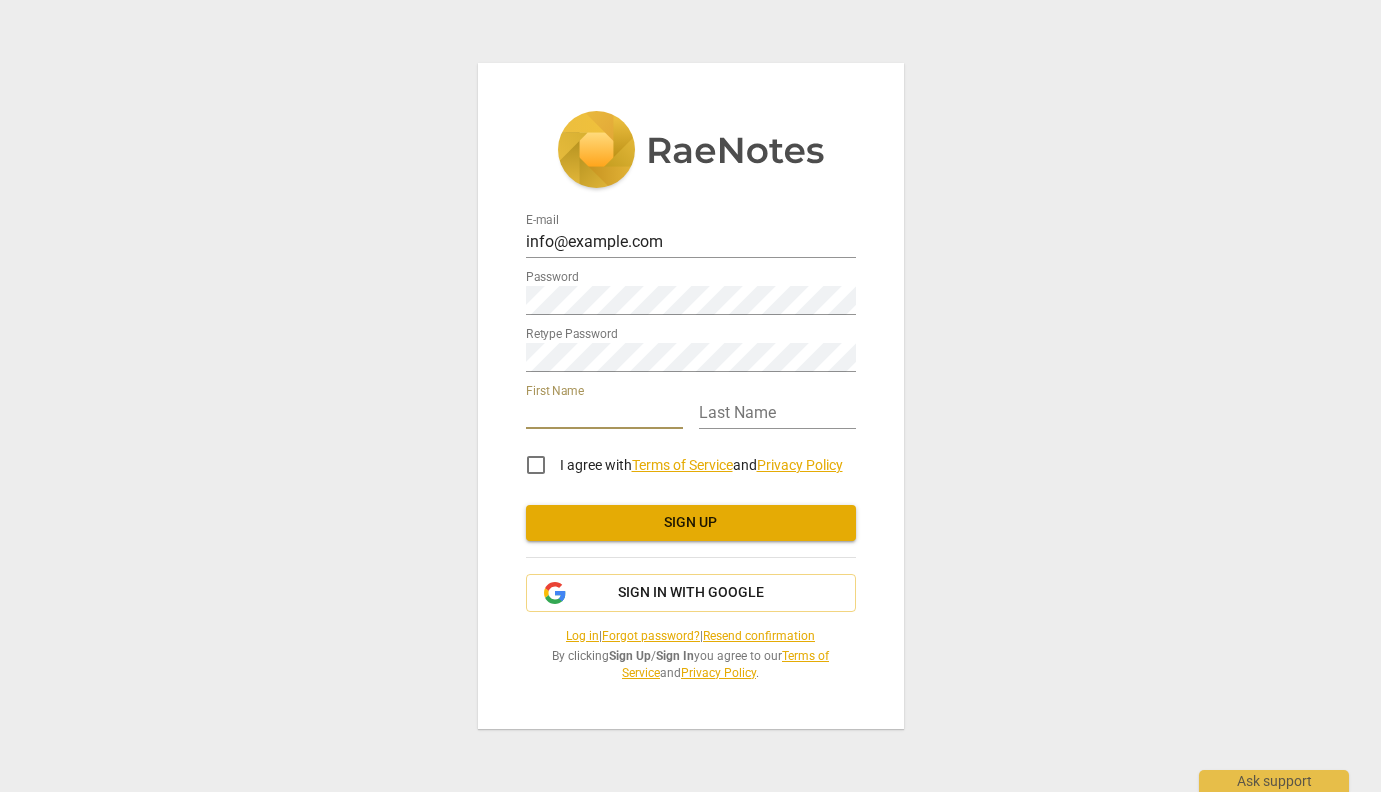 type on "Natalia" 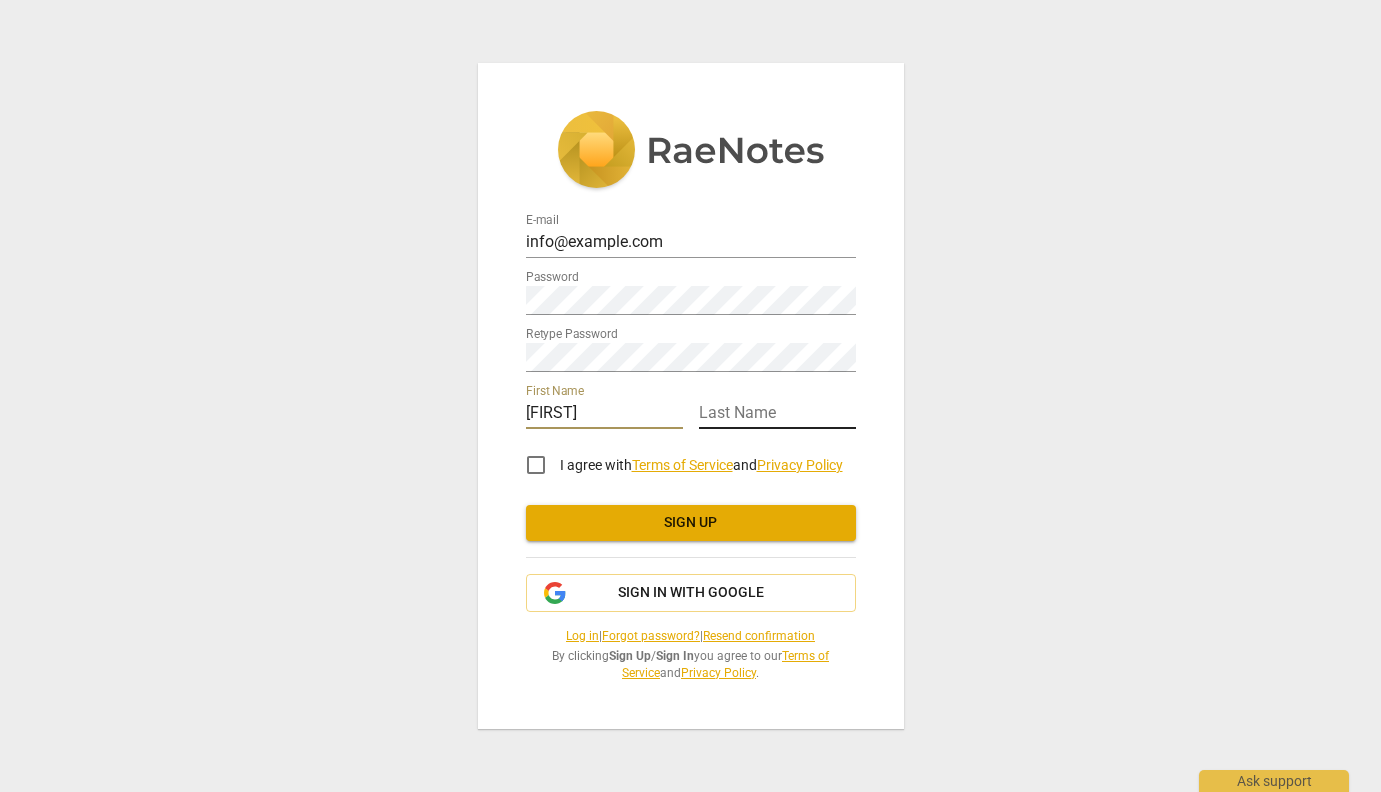 click at bounding box center (777, 414) 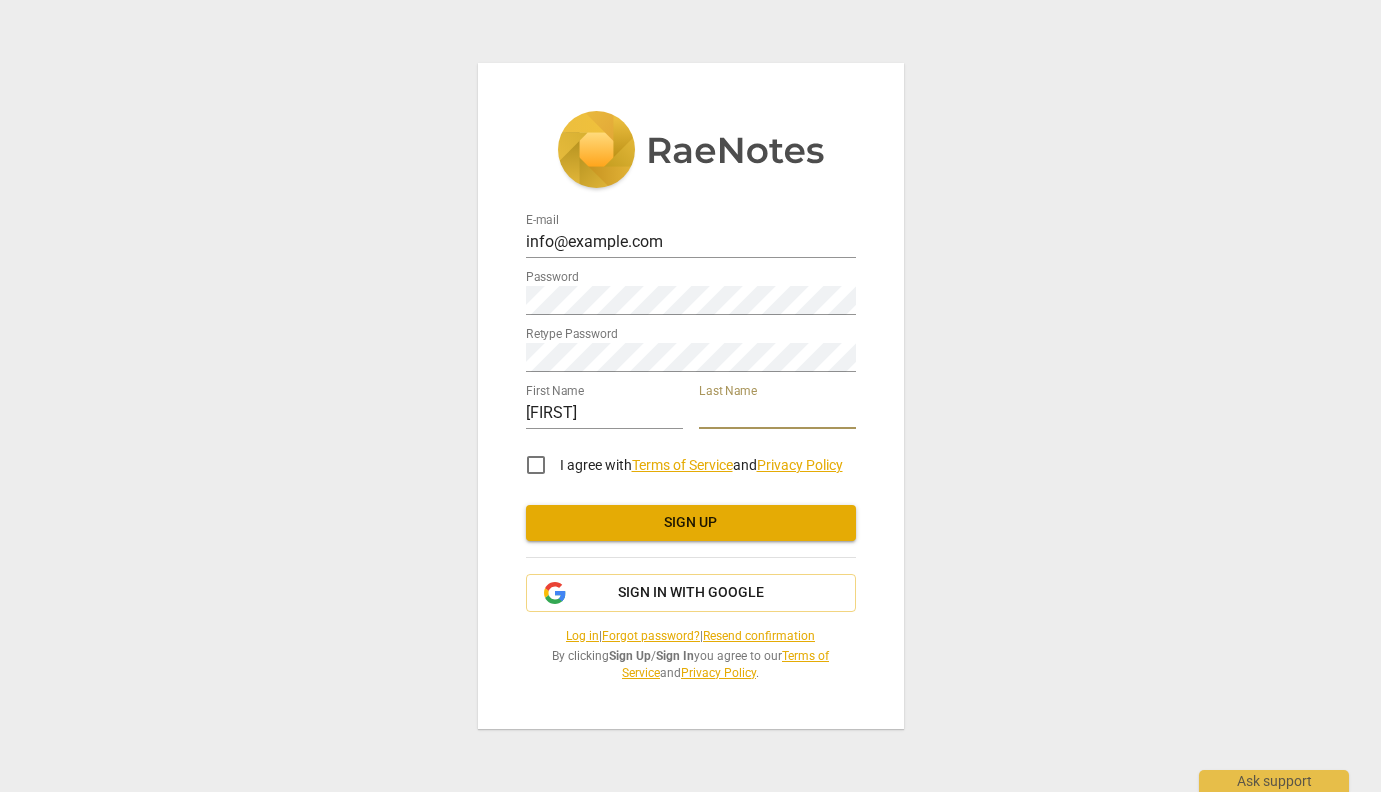 type on "Segovia" 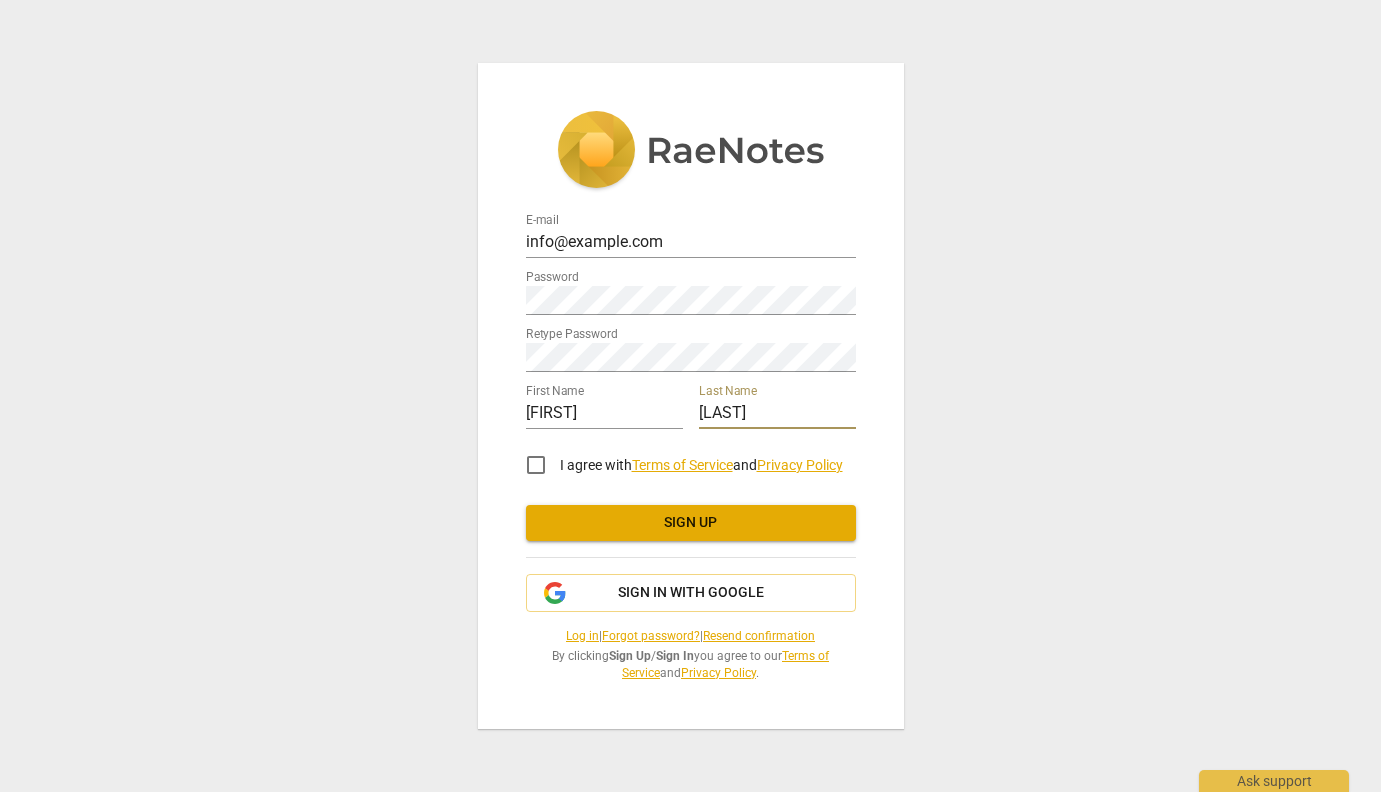 click on "I agree with  Terms of Service  and  Privacy Policy" at bounding box center [536, 465] 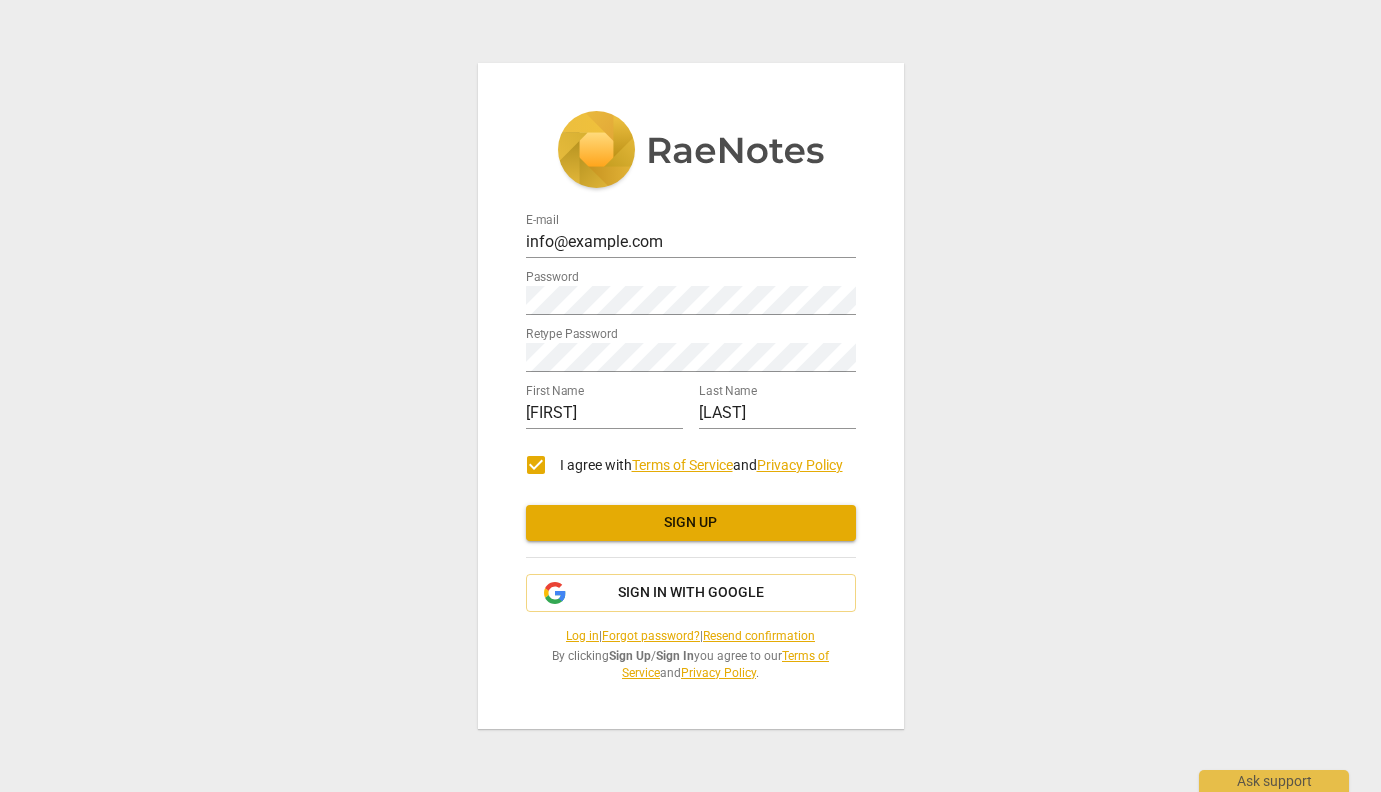 click on "Sign up" at bounding box center (691, 523) 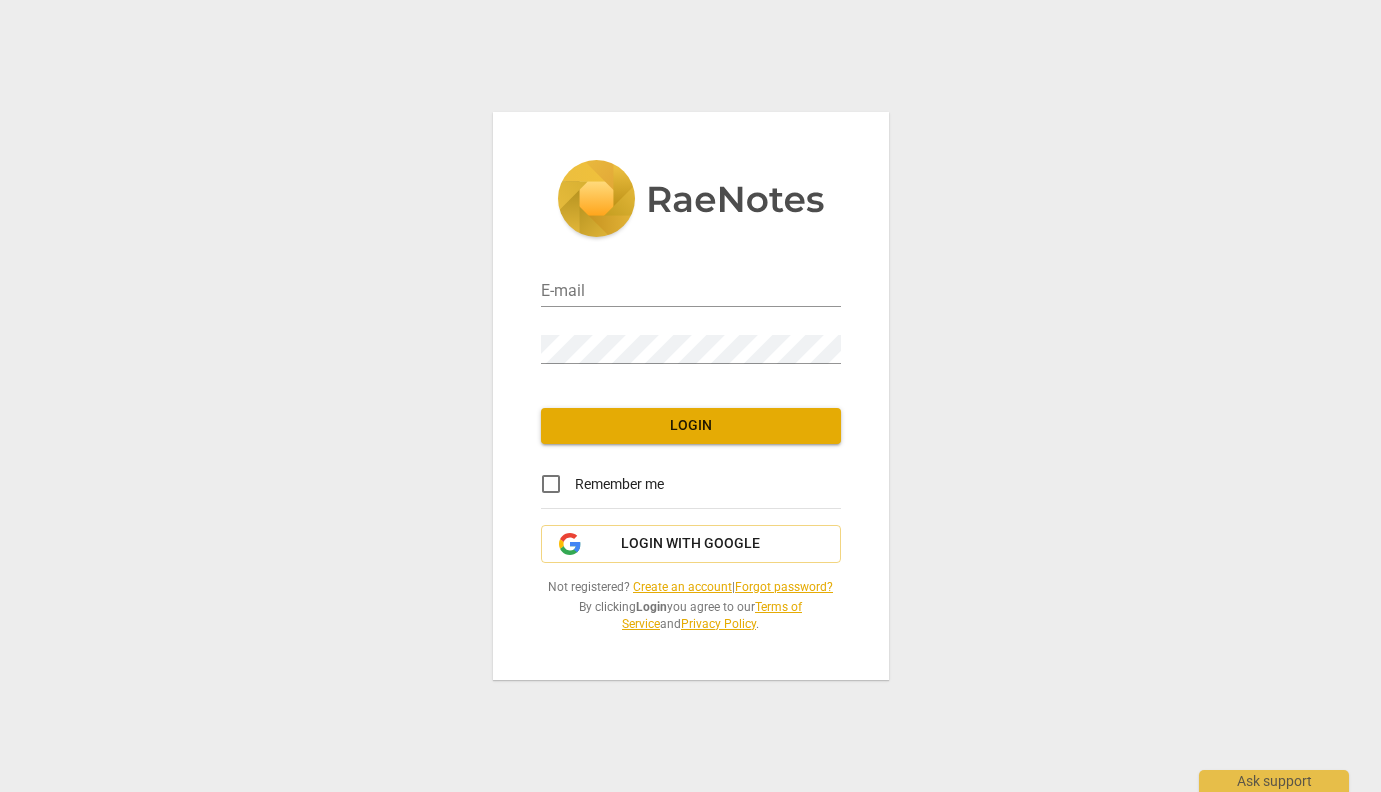 scroll, scrollTop: 0, scrollLeft: 0, axis: both 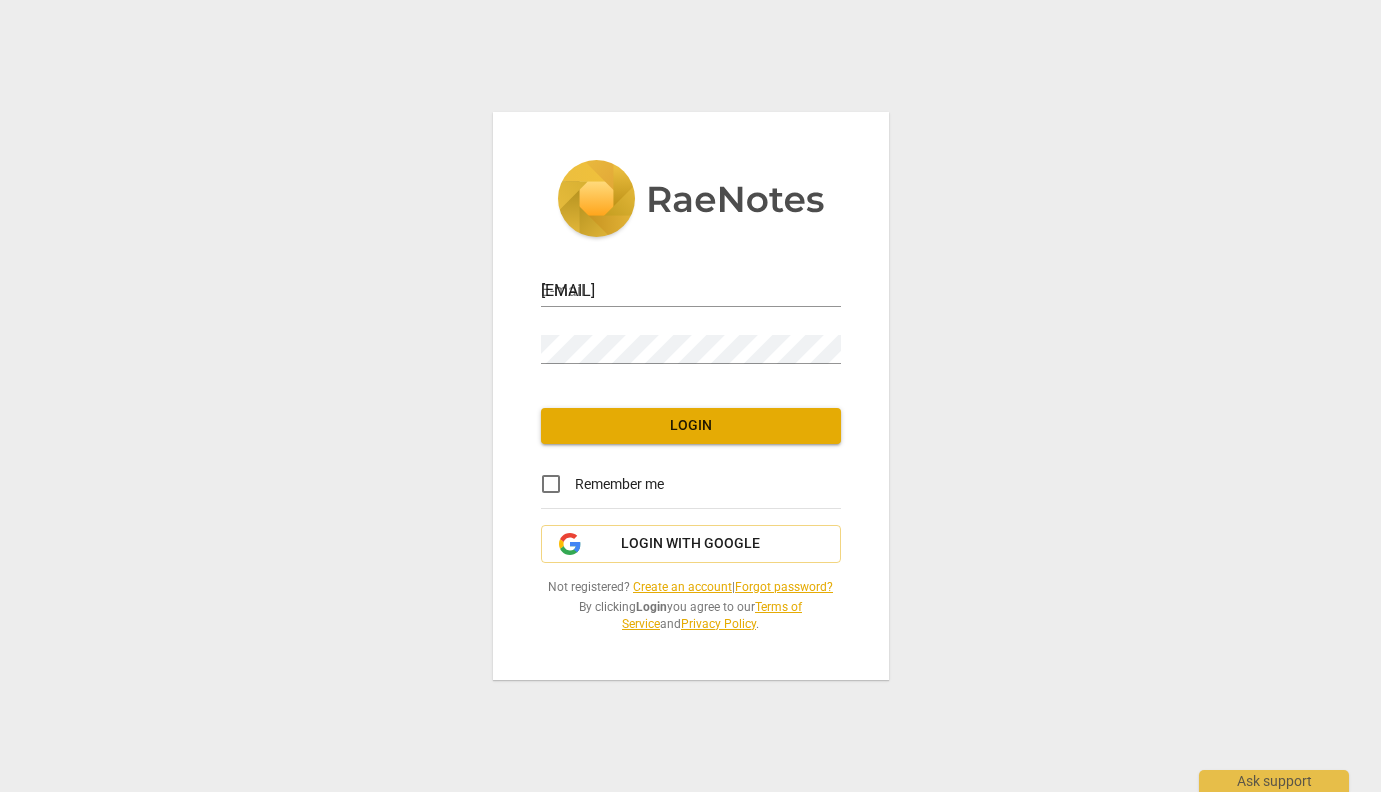 click on "Login" at bounding box center [691, 426] 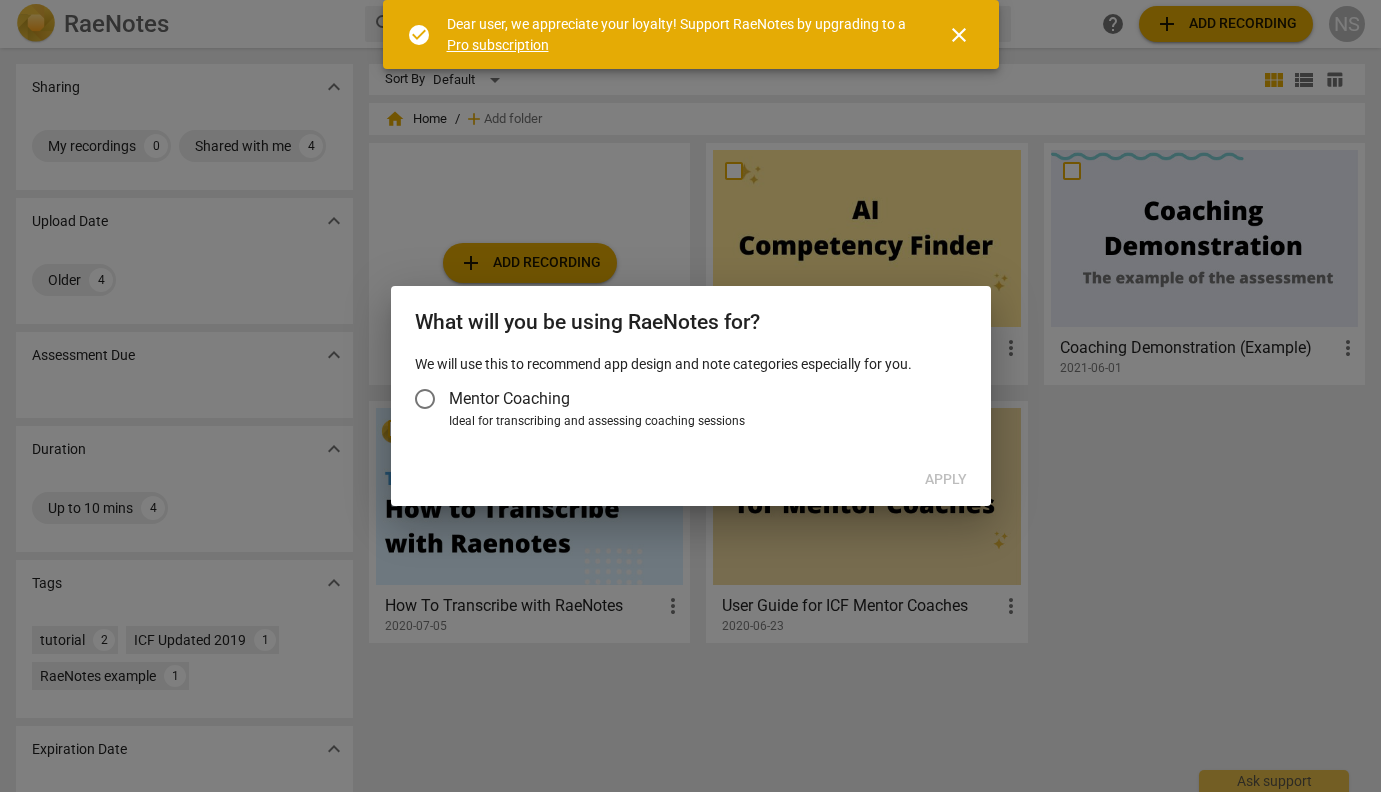 click on "Mentor Coaching" at bounding box center (425, 399) 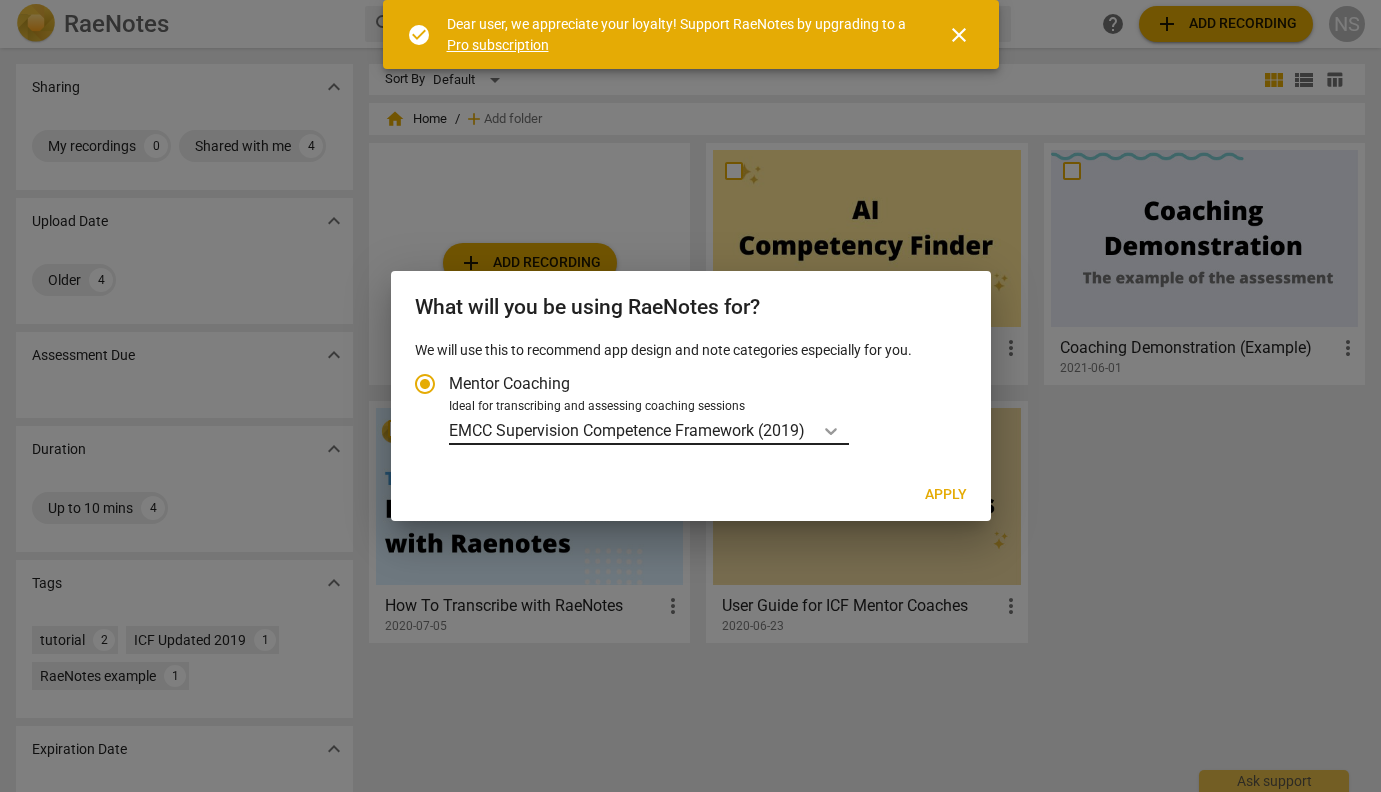 click 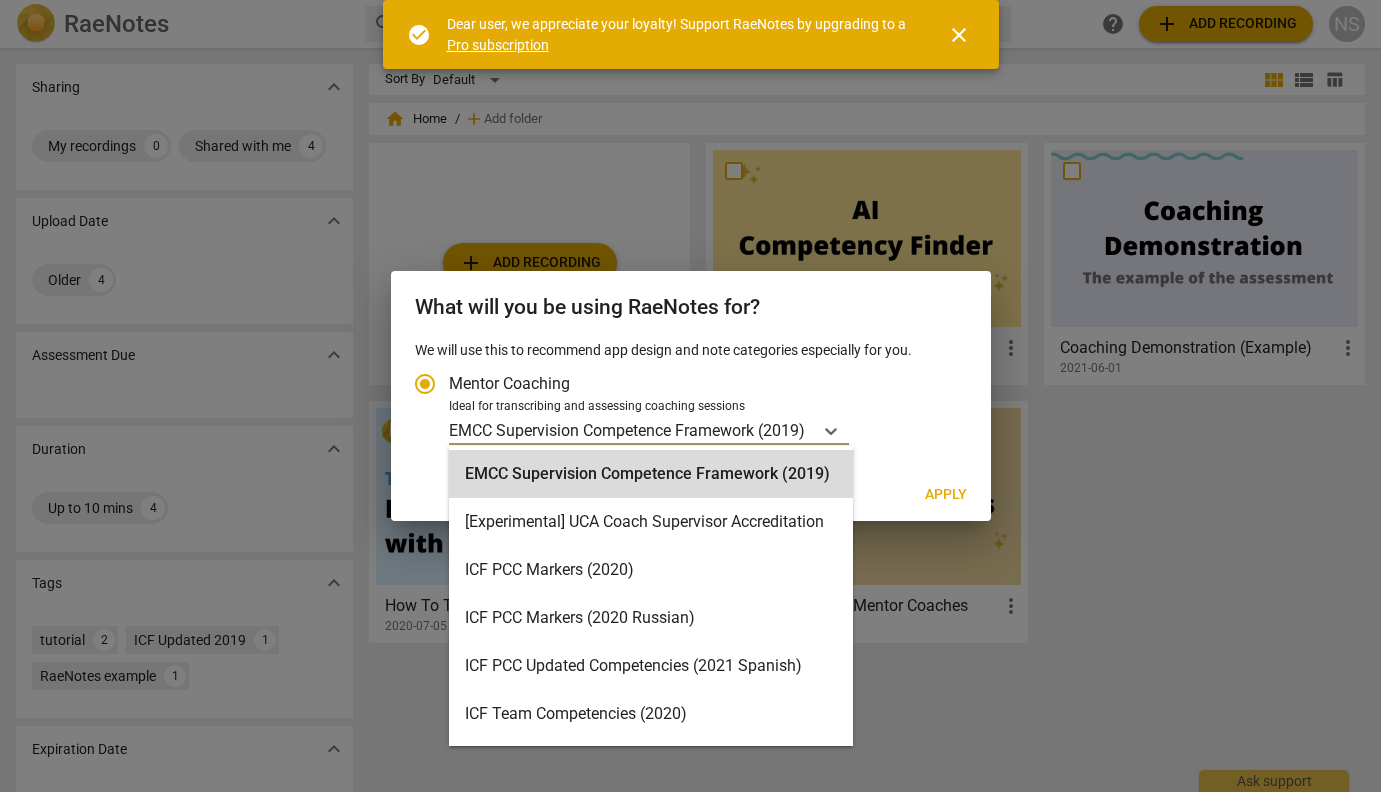 click on "EMCC Supervision Competence Framework (2019) selected, 1 of 15. 15 results available. Use Up and Down to choose options, press Enter to select the currently focused option, press Escape to exit the menu, press Tab to select the option and exit the menu. EMCC Supervision Competence Framework (2019)" at bounding box center (705, 430) 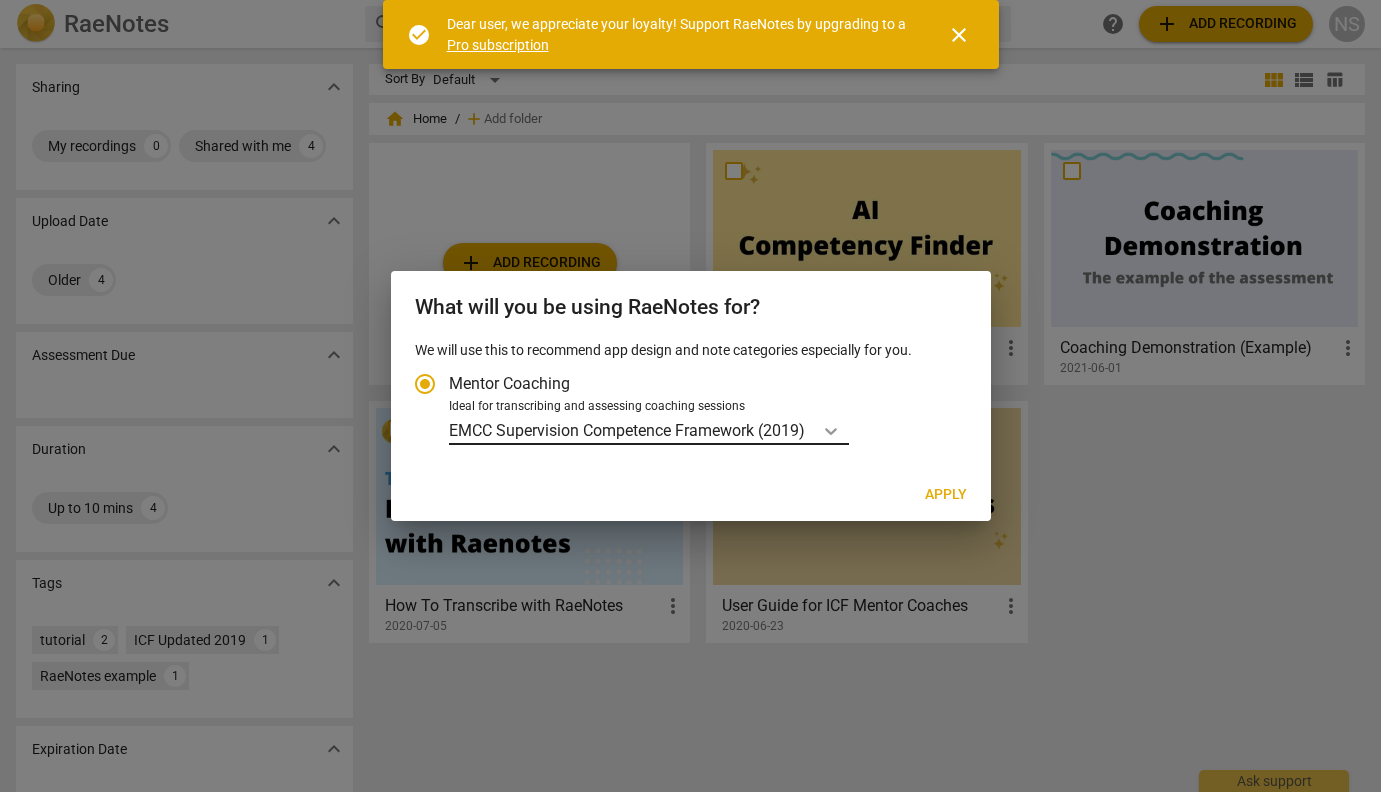 click 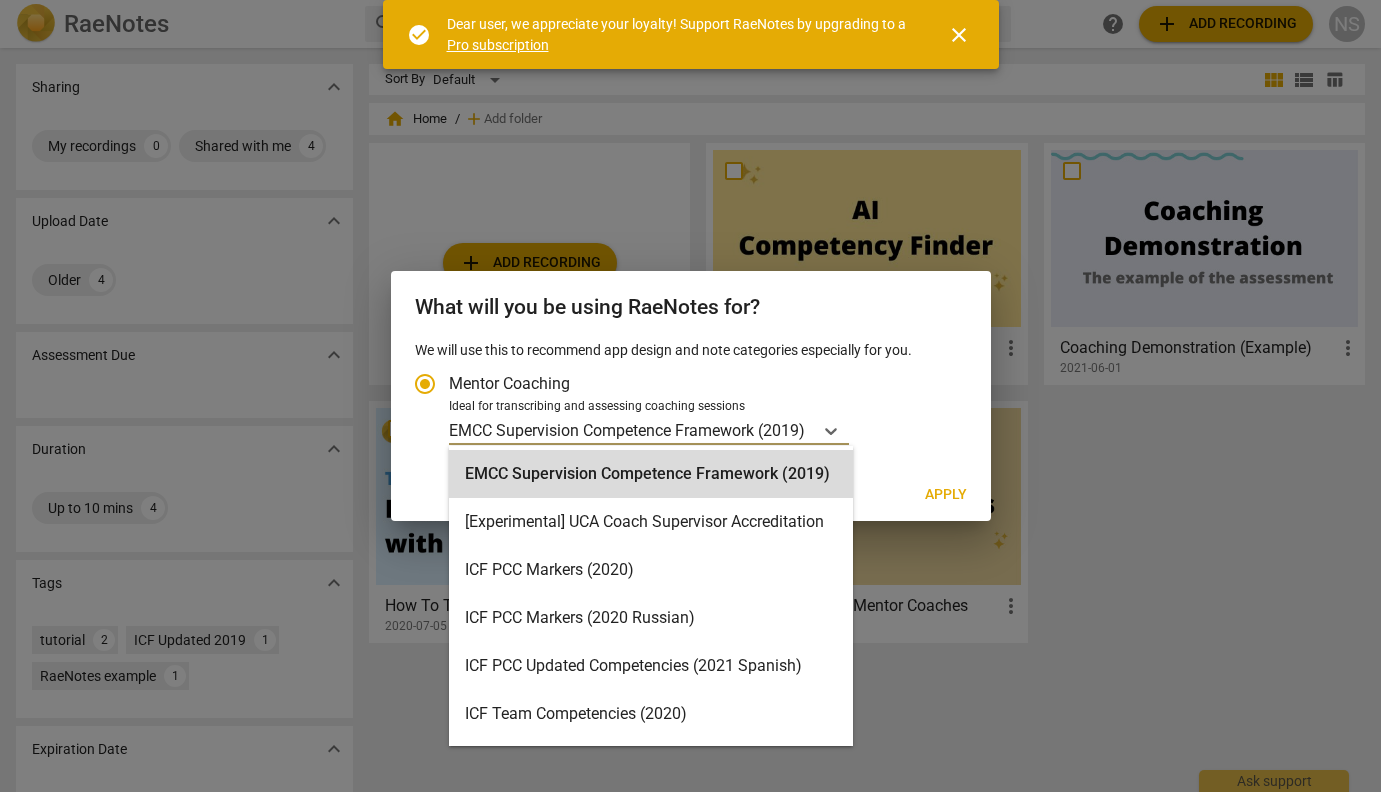 click on "EMCC Supervision Competence Framework (2019) selected, 1 of 15. 15 results available. Use Up and Down to choose options, press Enter to select the currently focused option, press Escape to exit the menu, press Tab to select the option and exit the menu. EMCC Supervision Competence Framework (2019)" at bounding box center [705, 430] 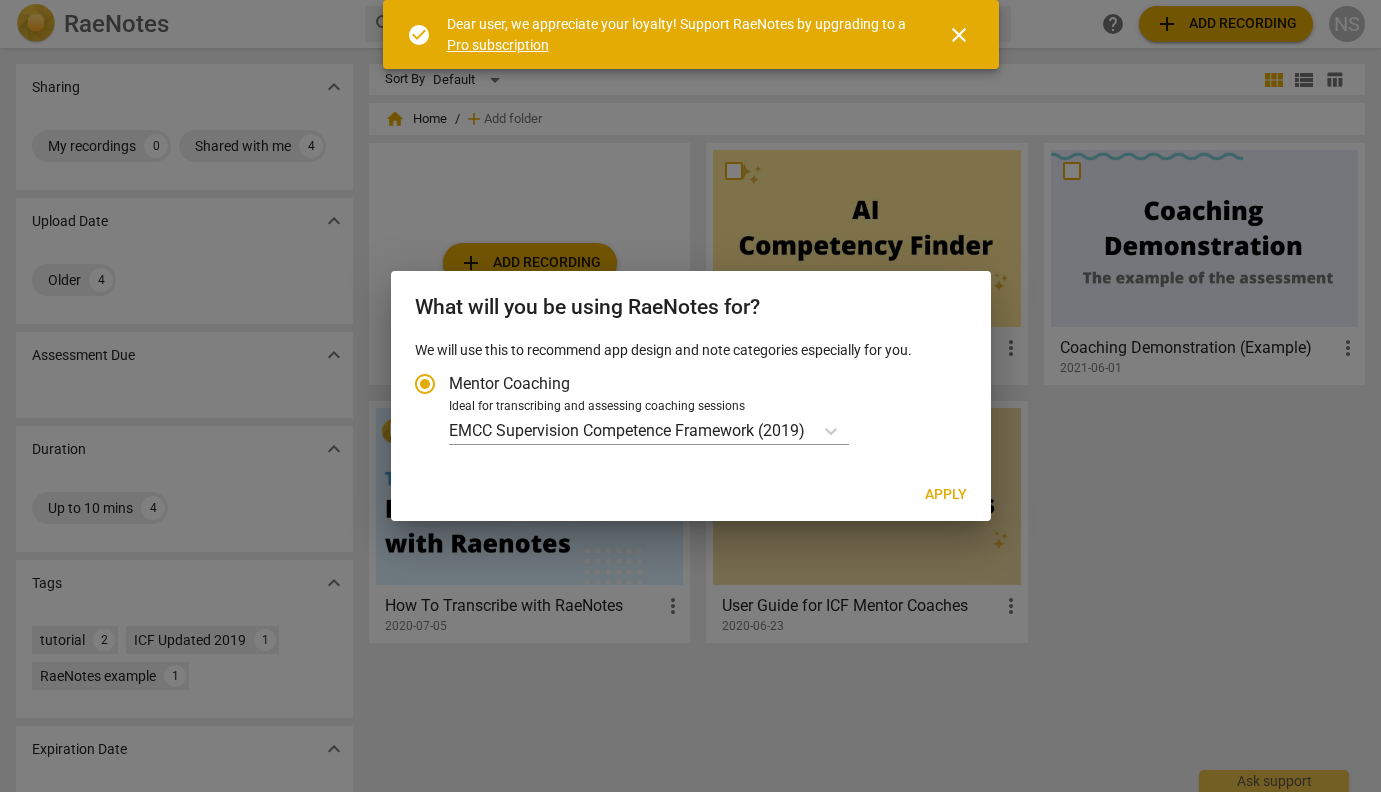 click on "Apply" at bounding box center (946, 495) 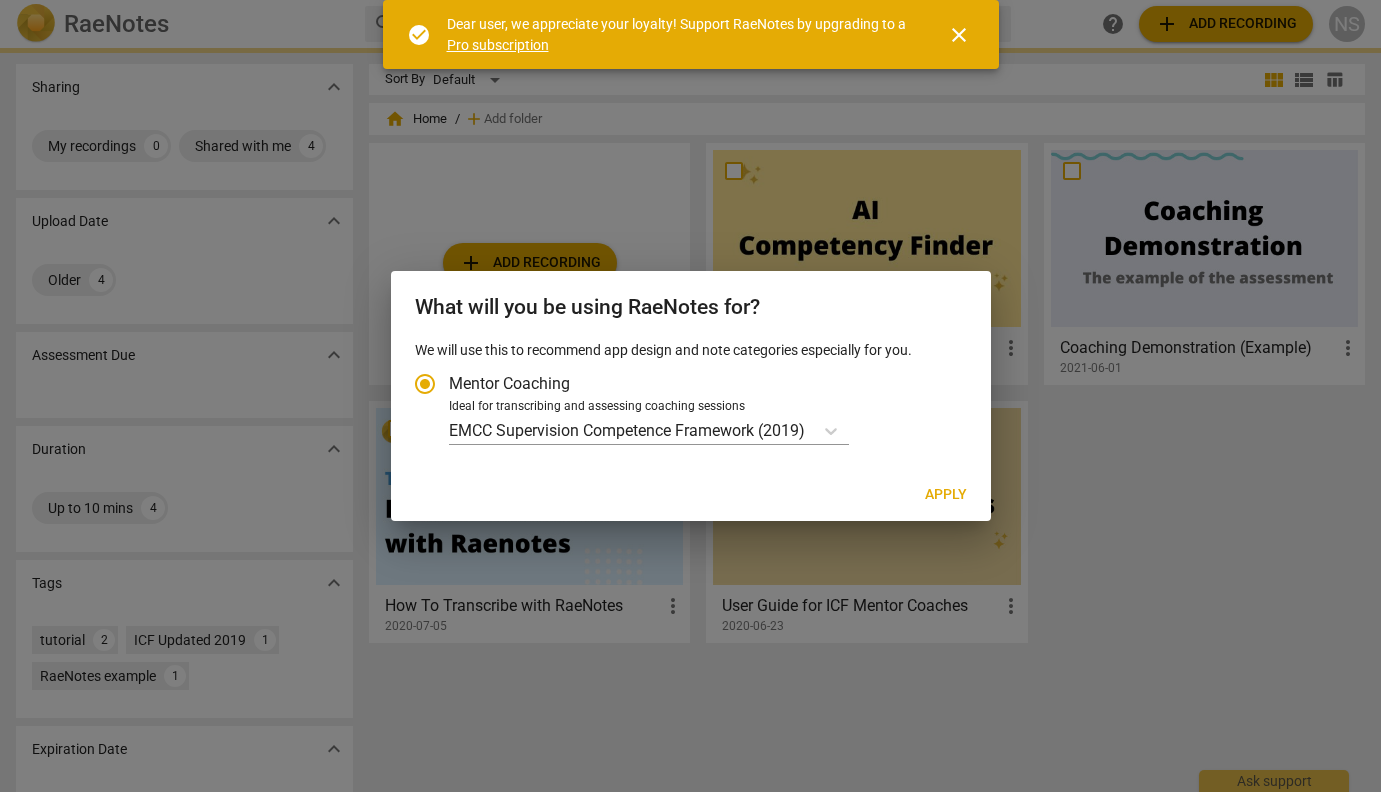 radio on "false" 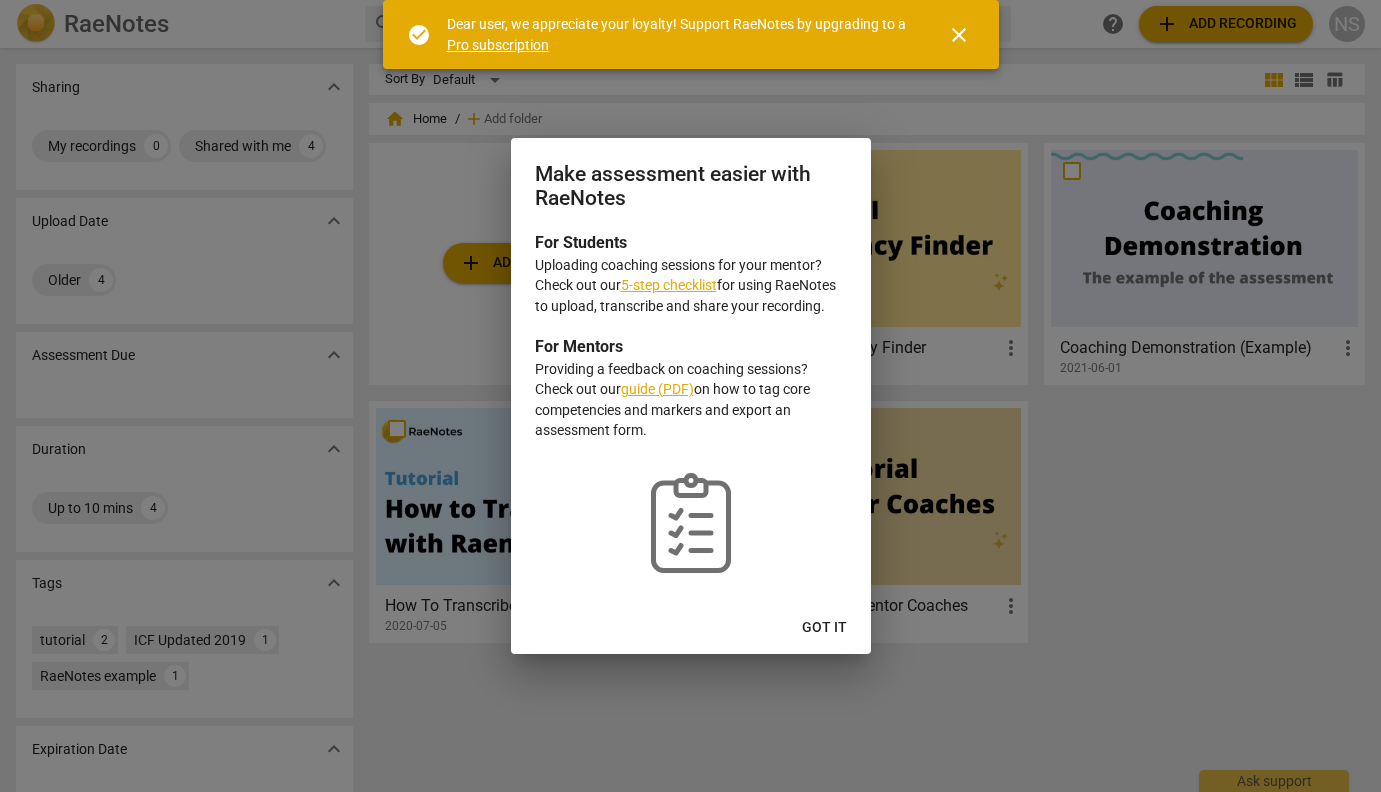 click on "Got it" at bounding box center [824, 628] 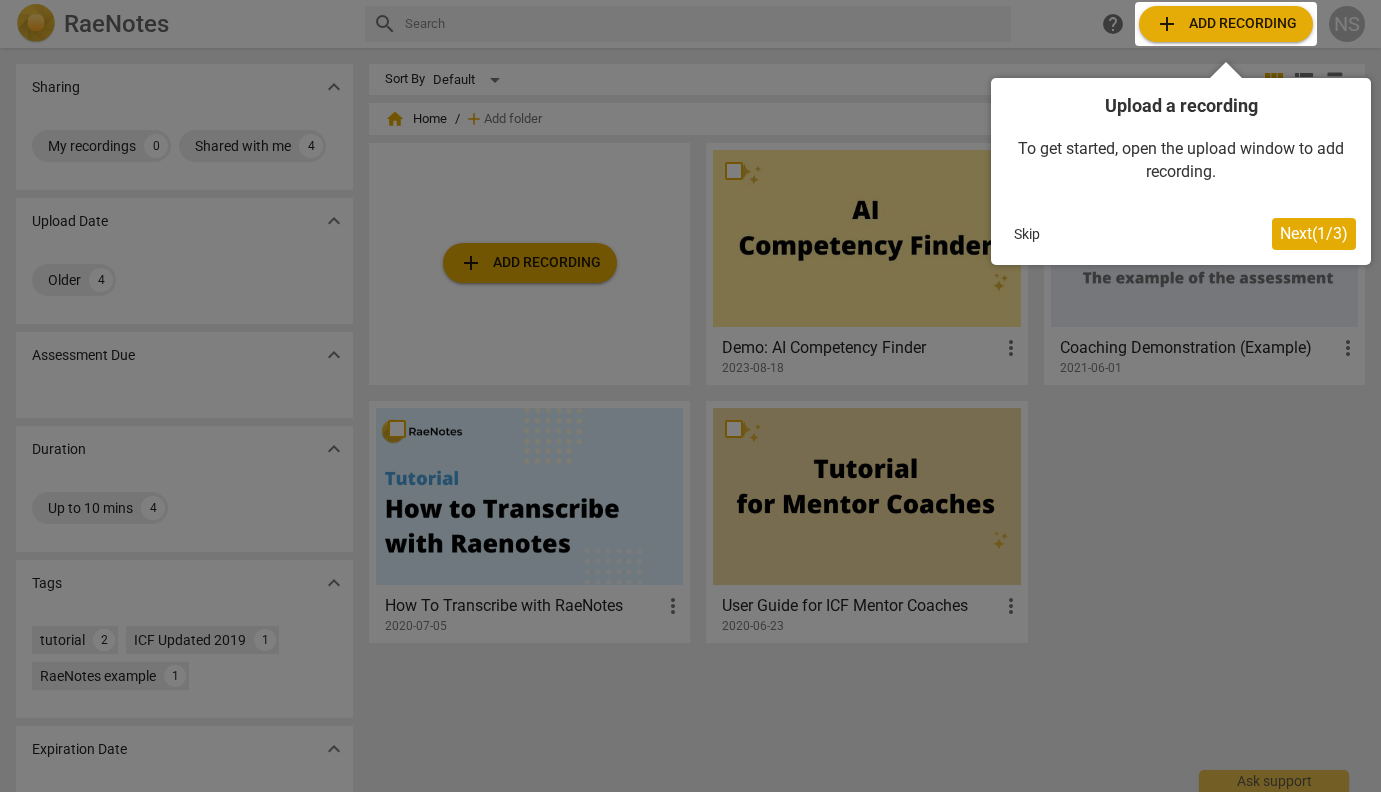 click on "Next  ( 1 / 3 )" at bounding box center (1314, 233) 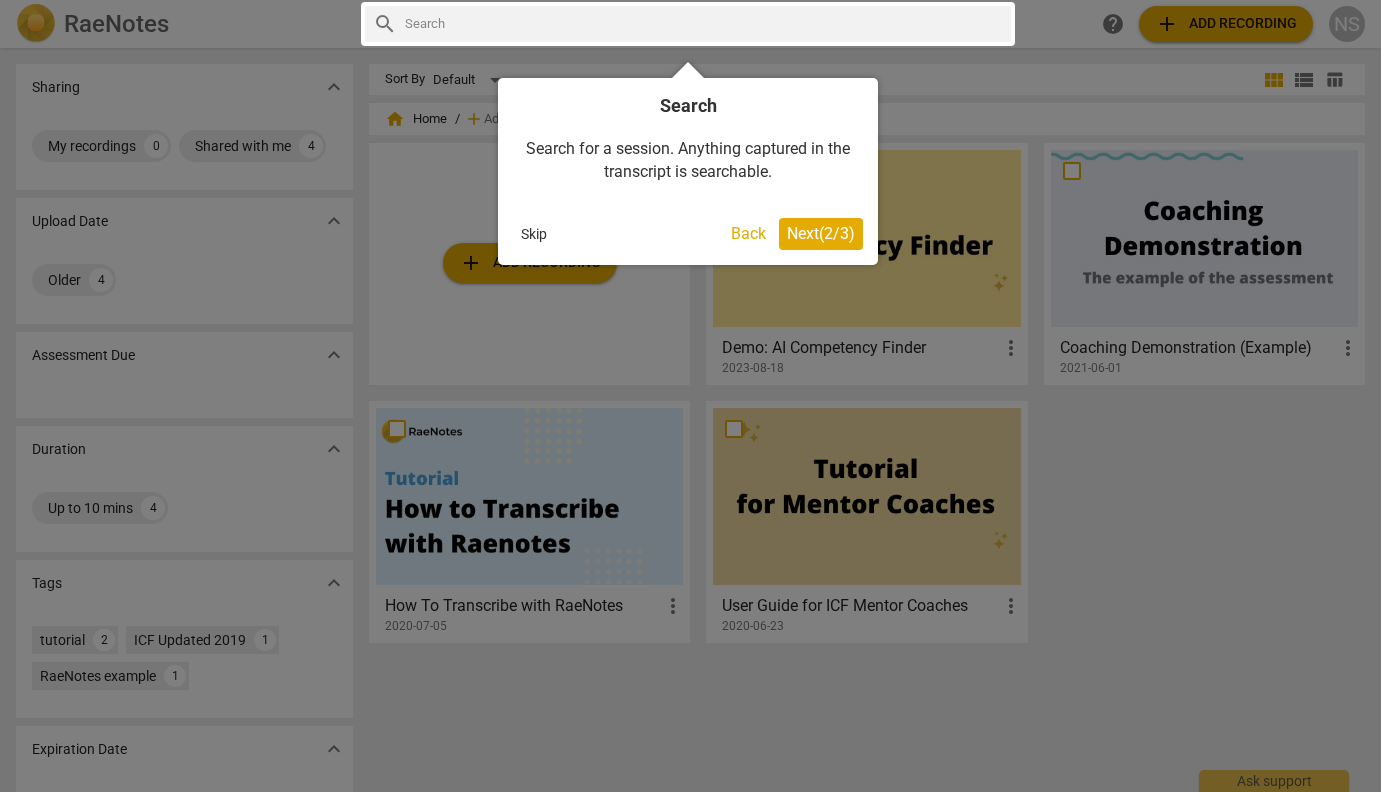 click on "Next  ( 2 / 3 )" at bounding box center (821, 233) 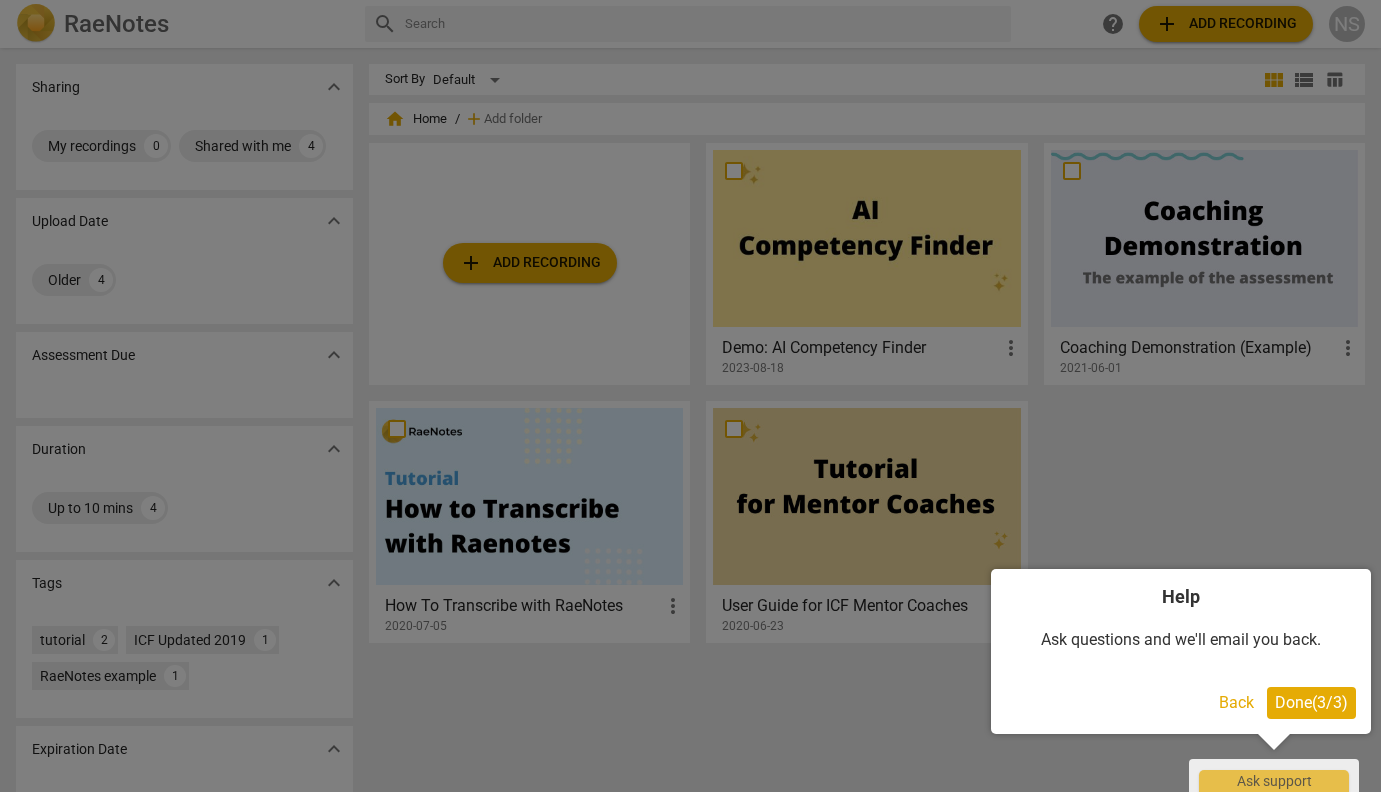 click on "Done  ( 3 / 3 )" at bounding box center (1311, 702) 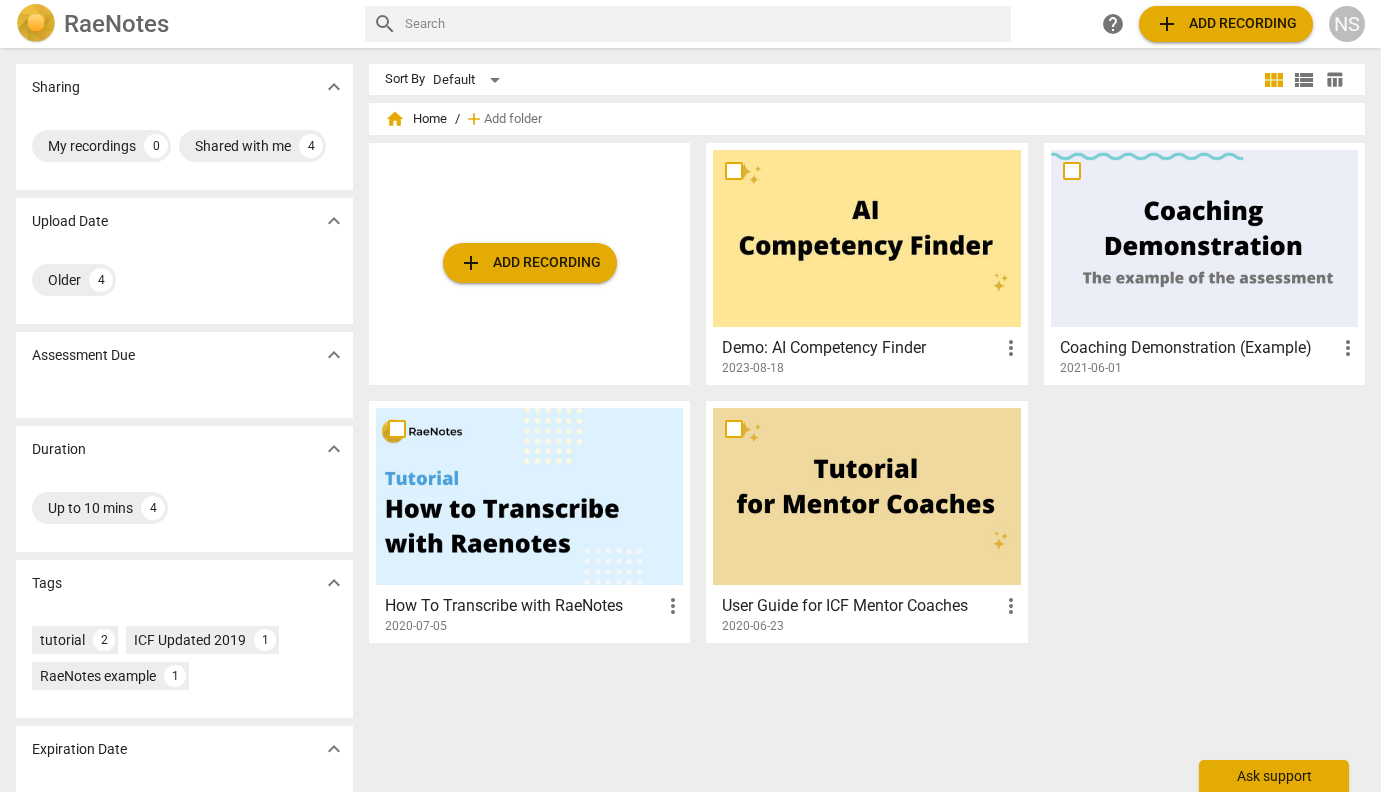 click on "Ask support" at bounding box center (1274, 776) 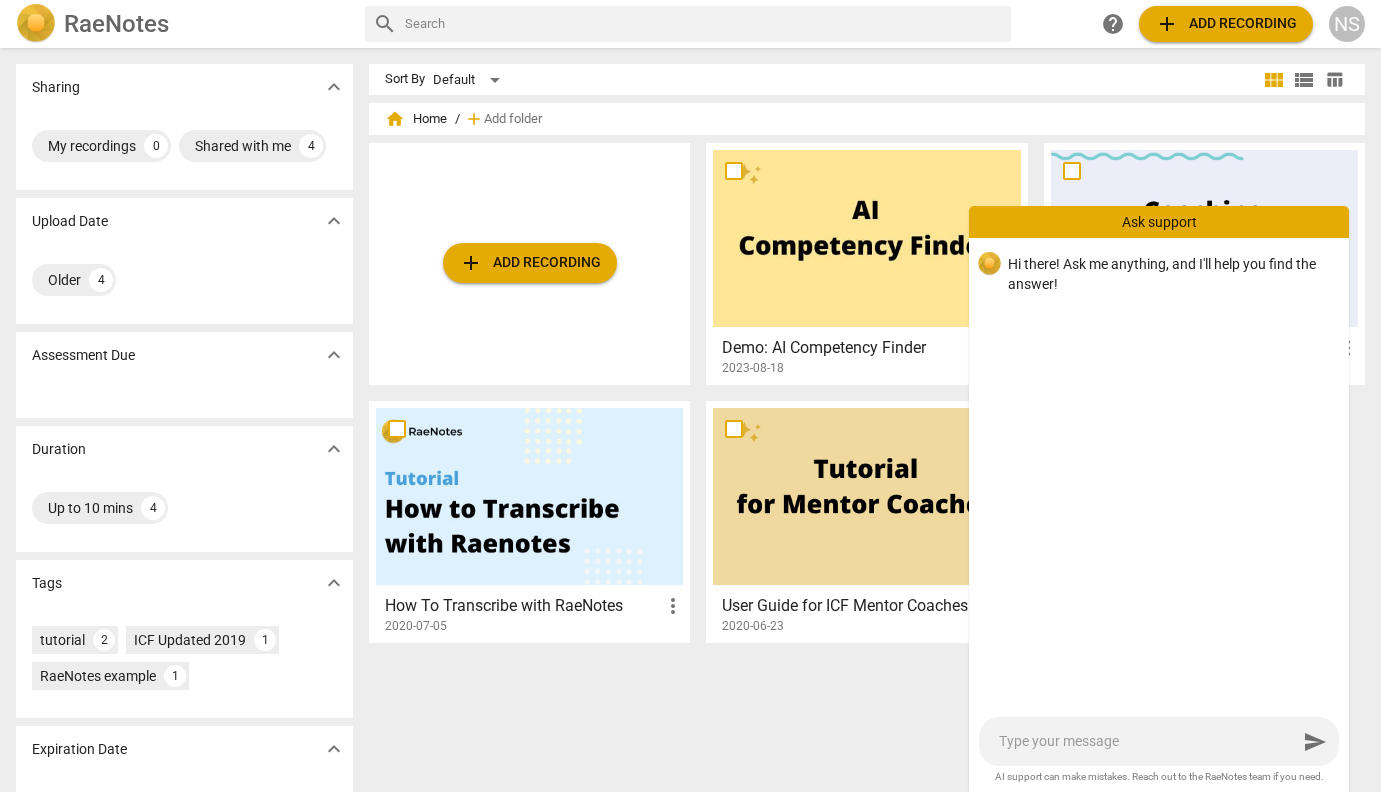 click on "send" at bounding box center (1159, 741) 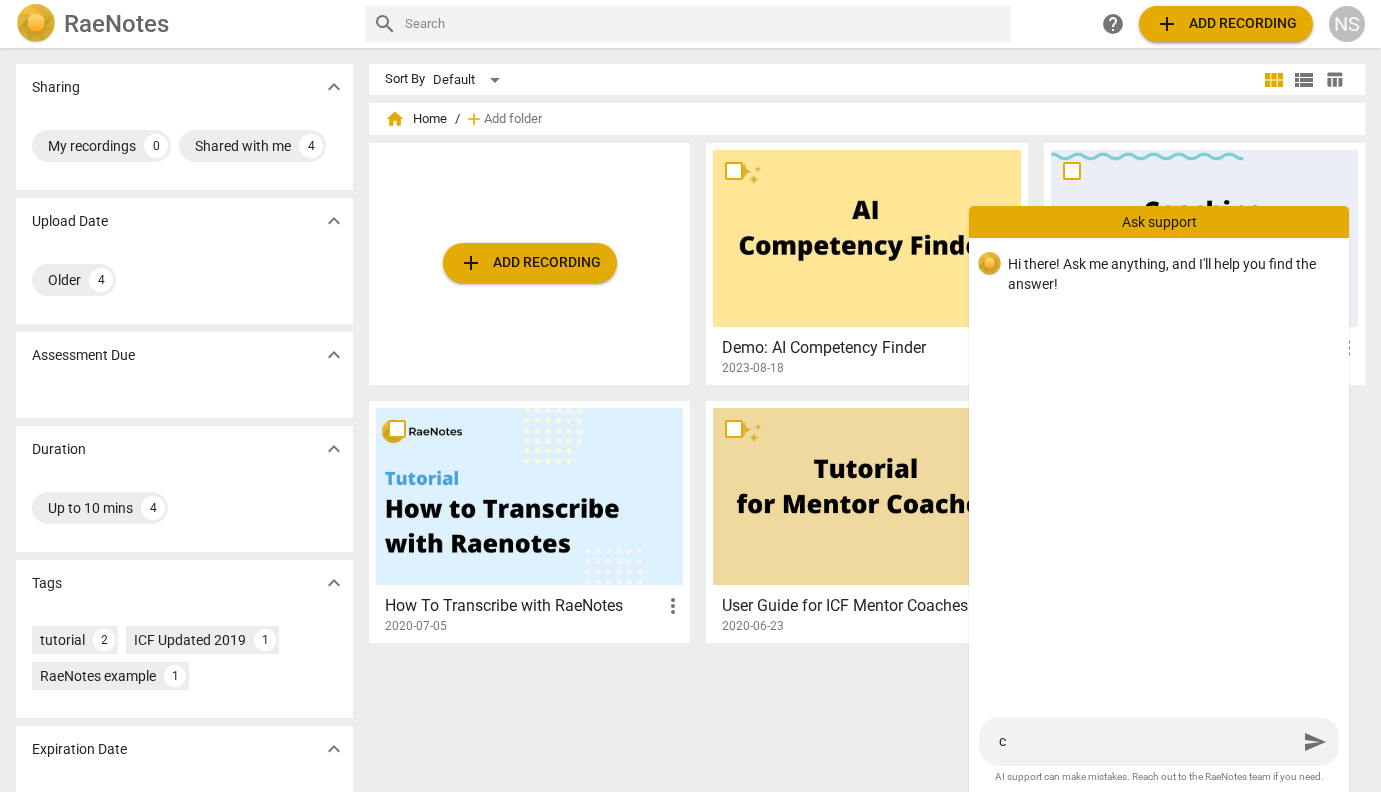 type on "cN" 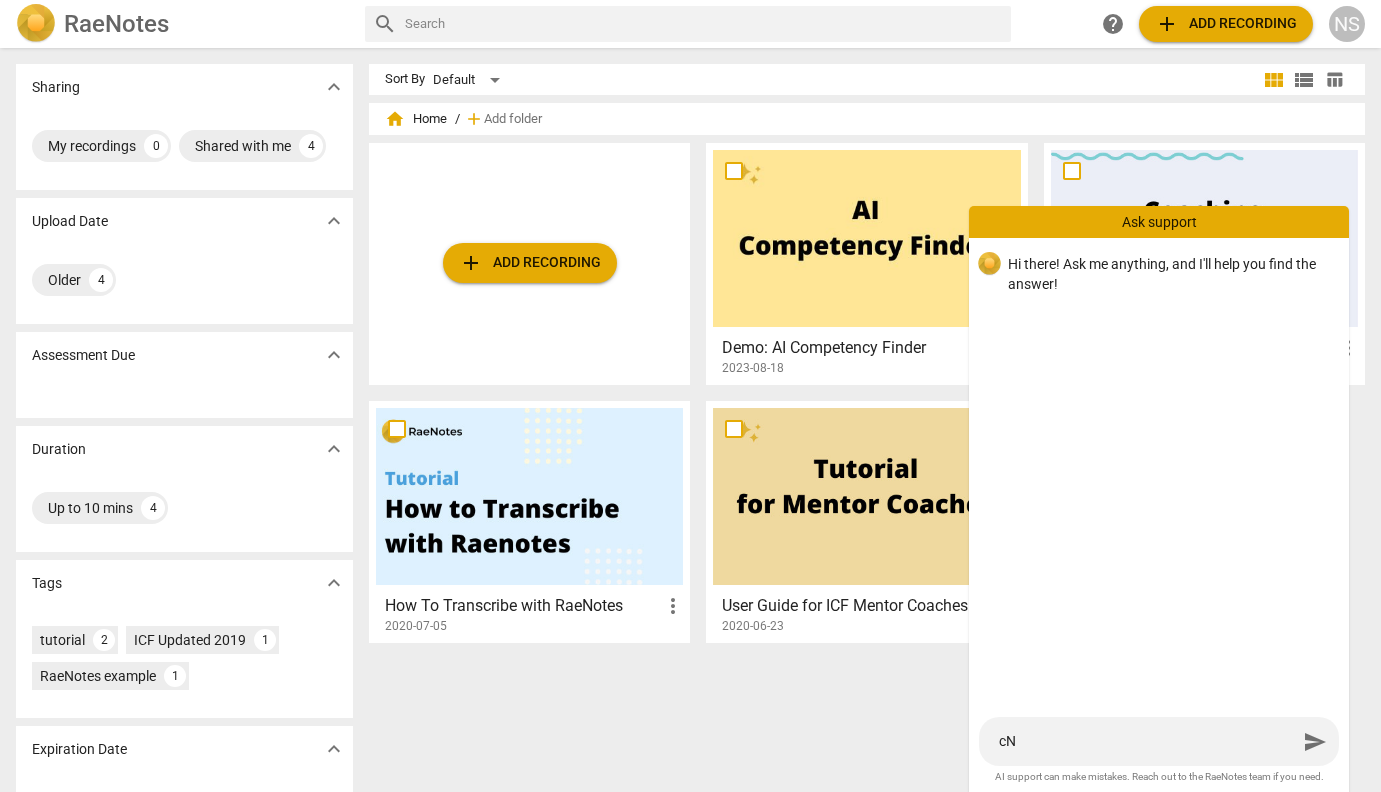 type on "cNA" 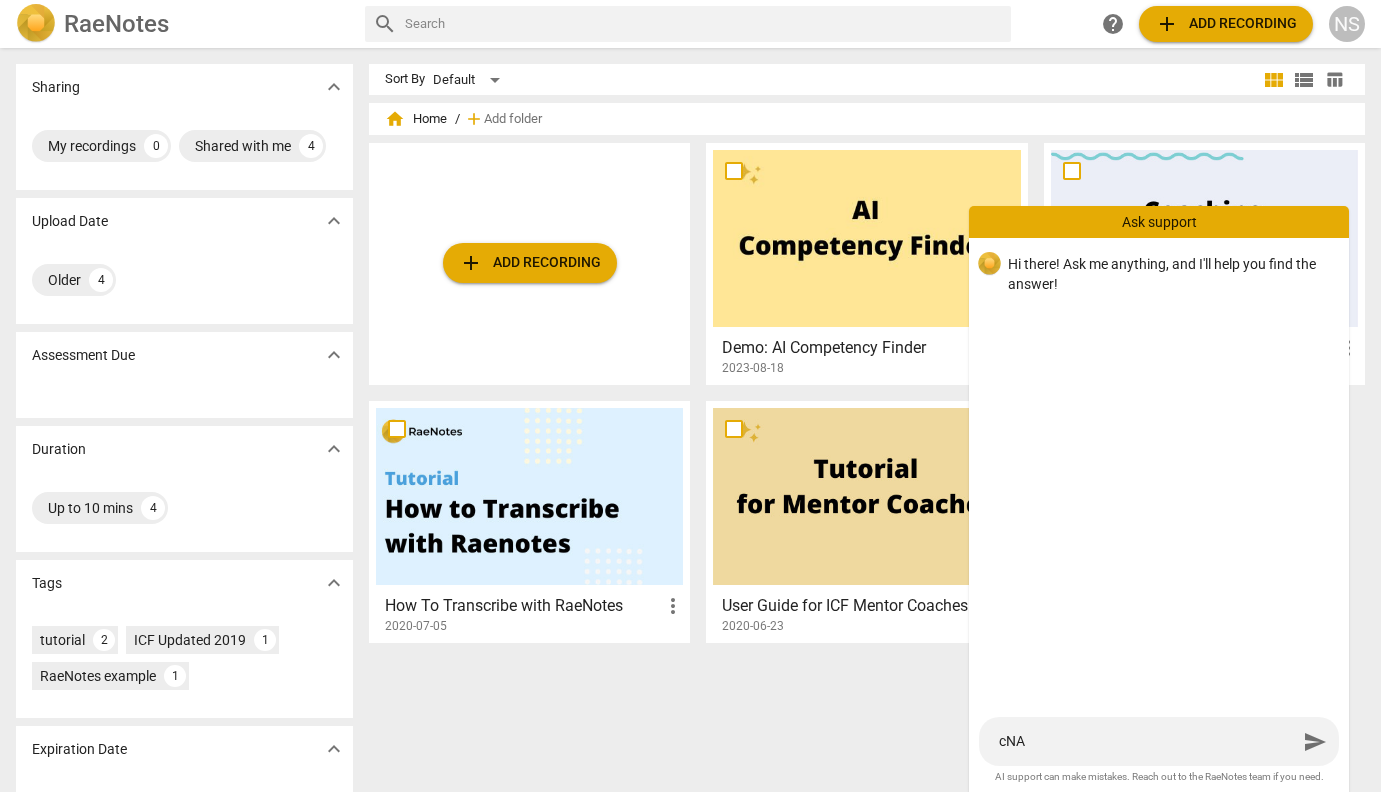 type on "cNA" 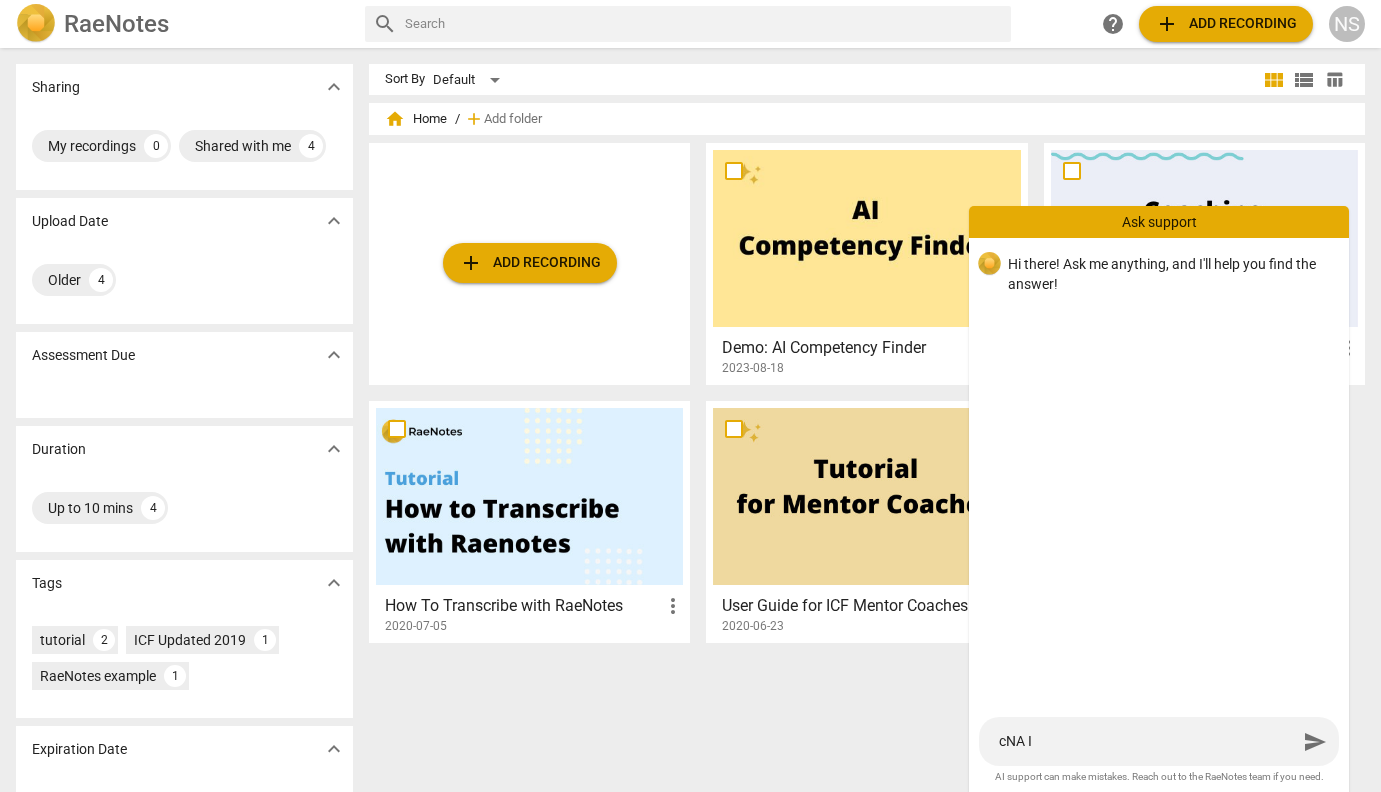 type on "cNA IA" 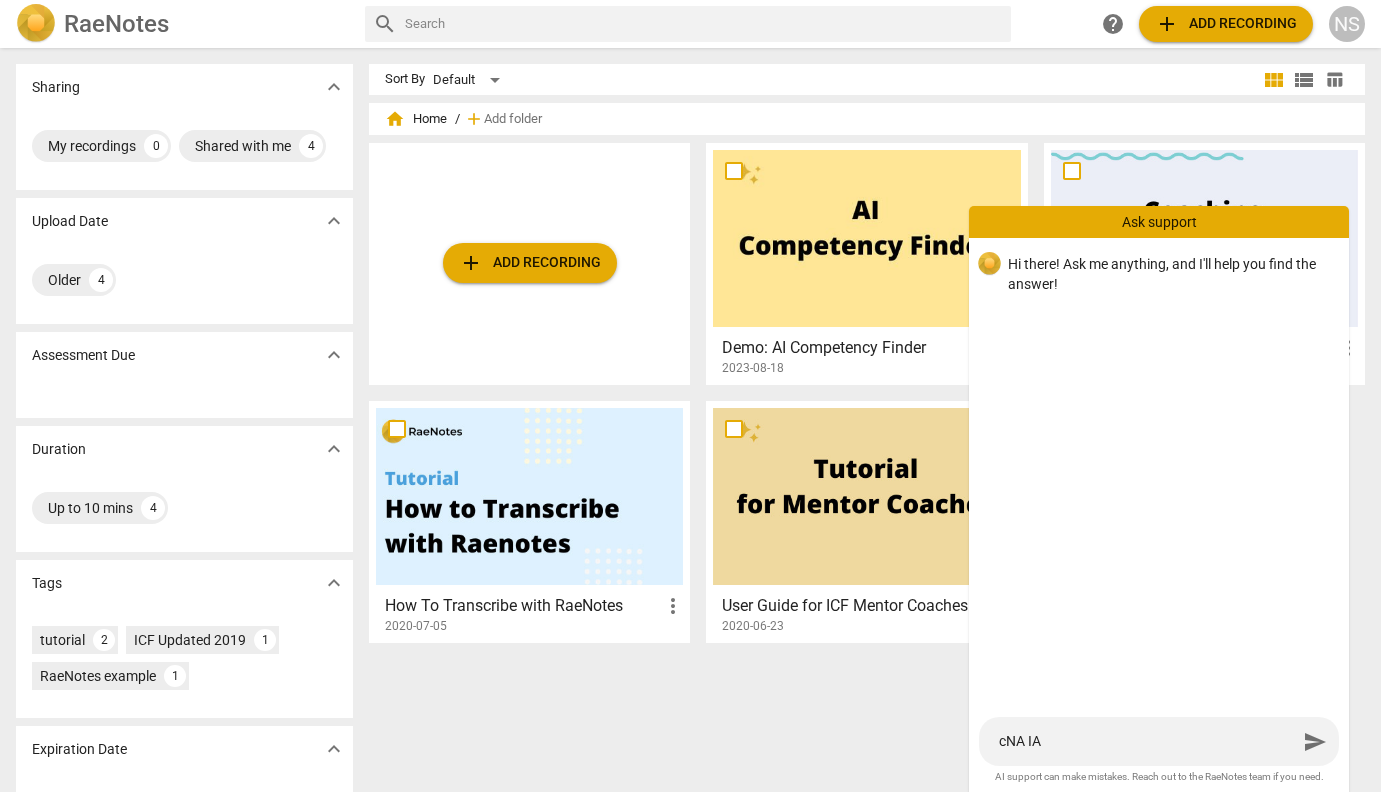 type on "cNA I" 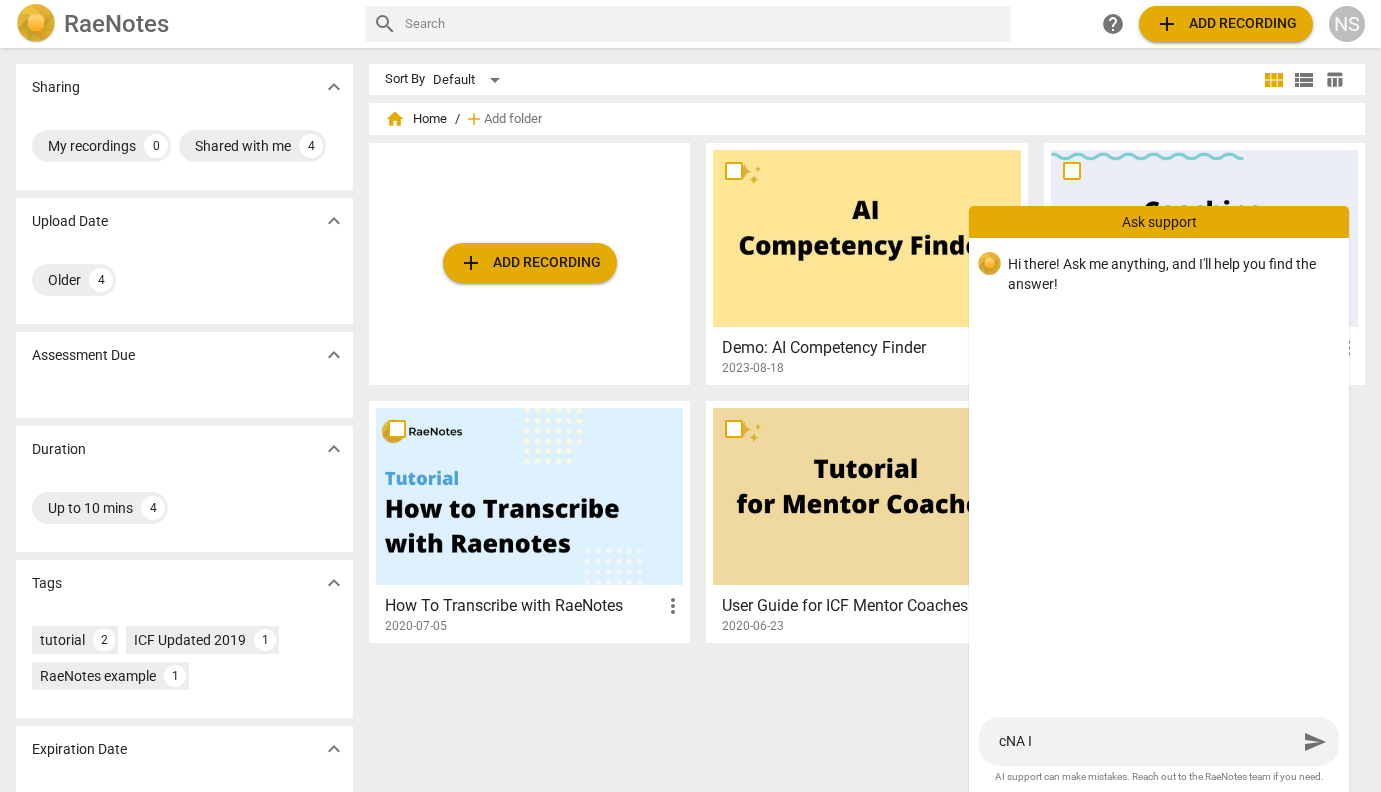 type on "cNA" 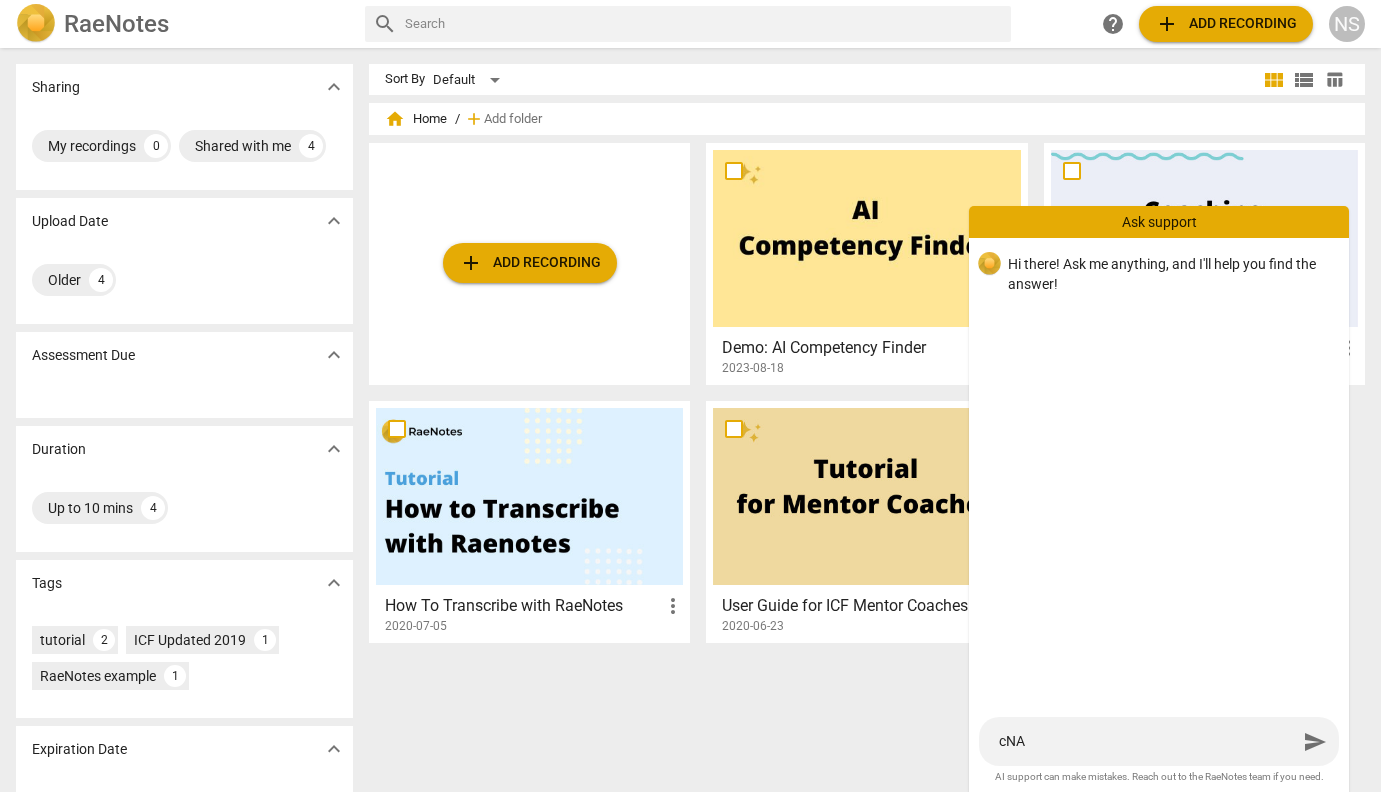 type on "cNA" 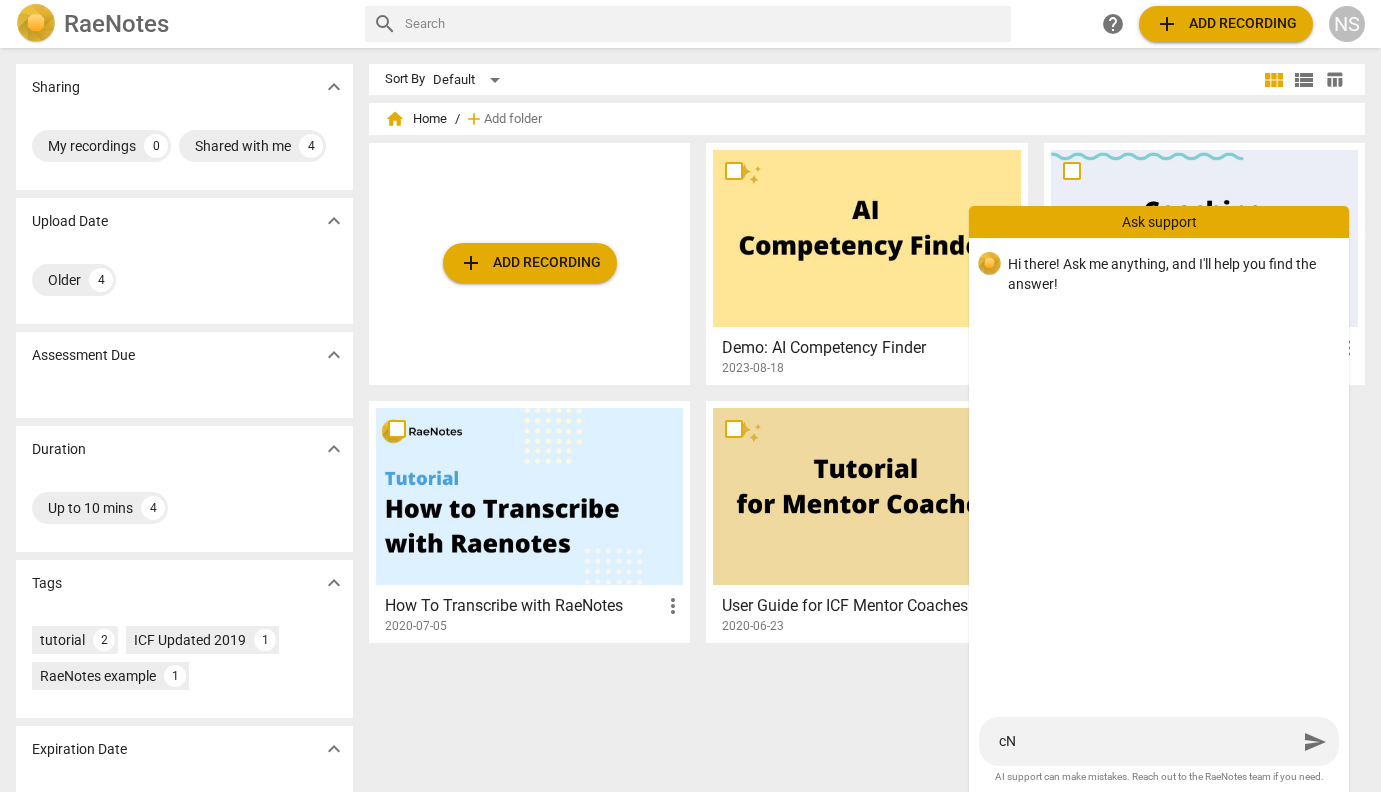 type on "c" 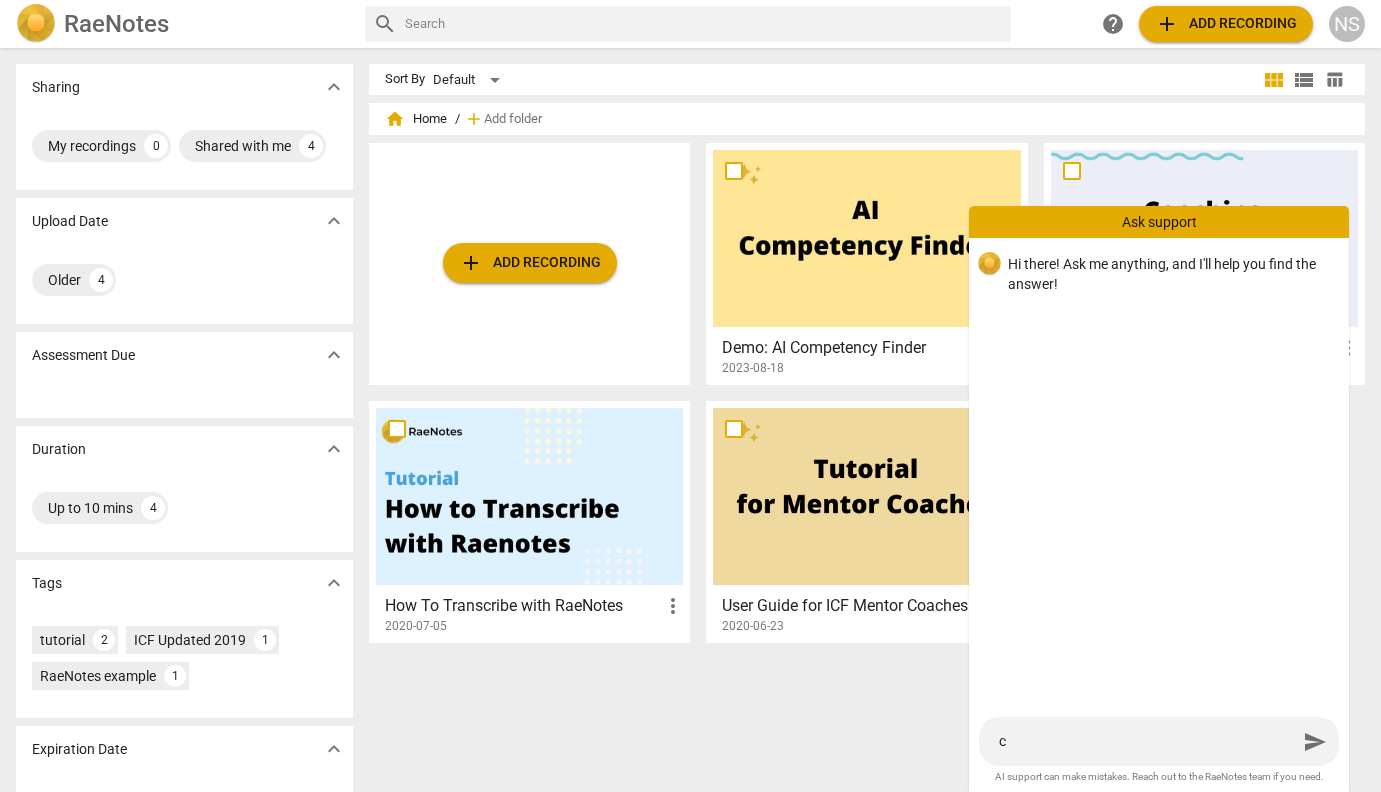 type 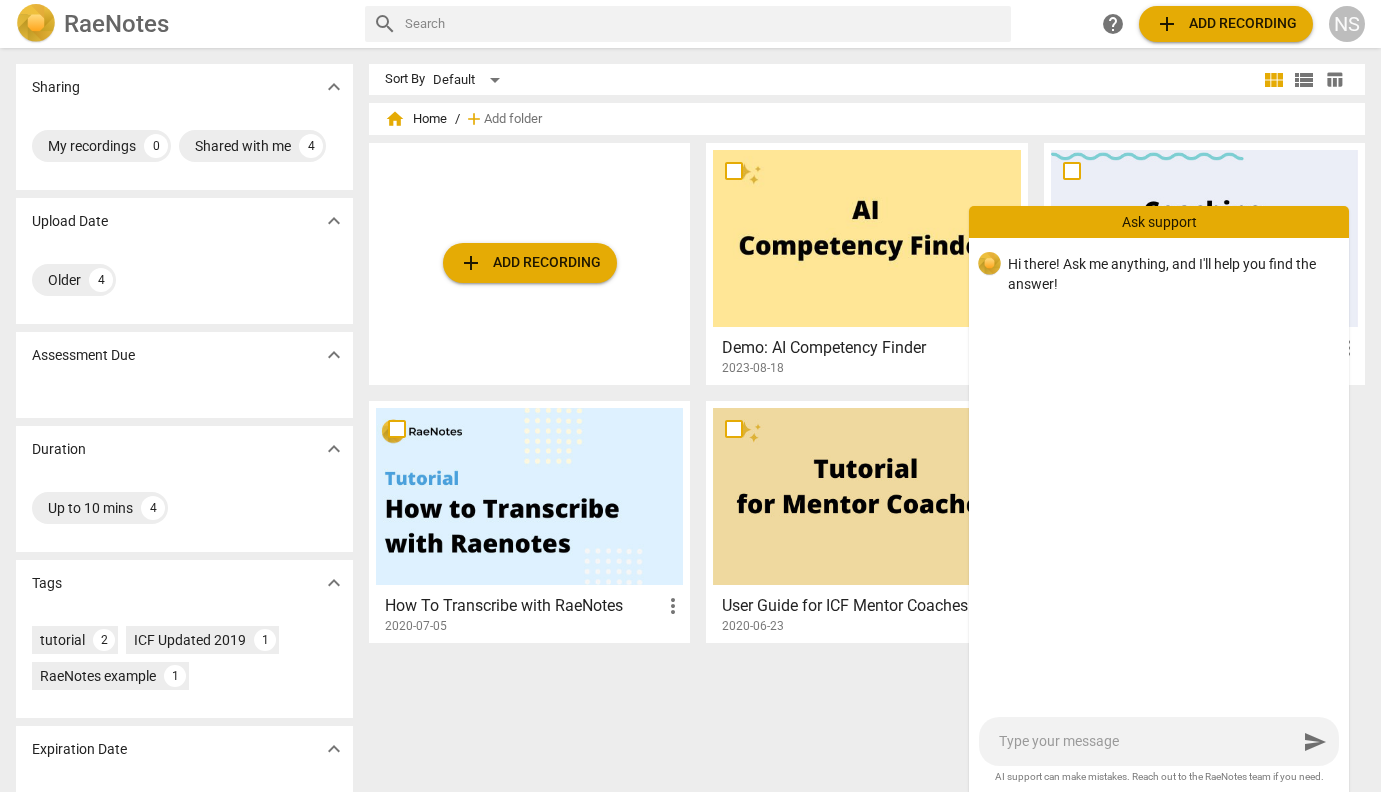 type on "C" 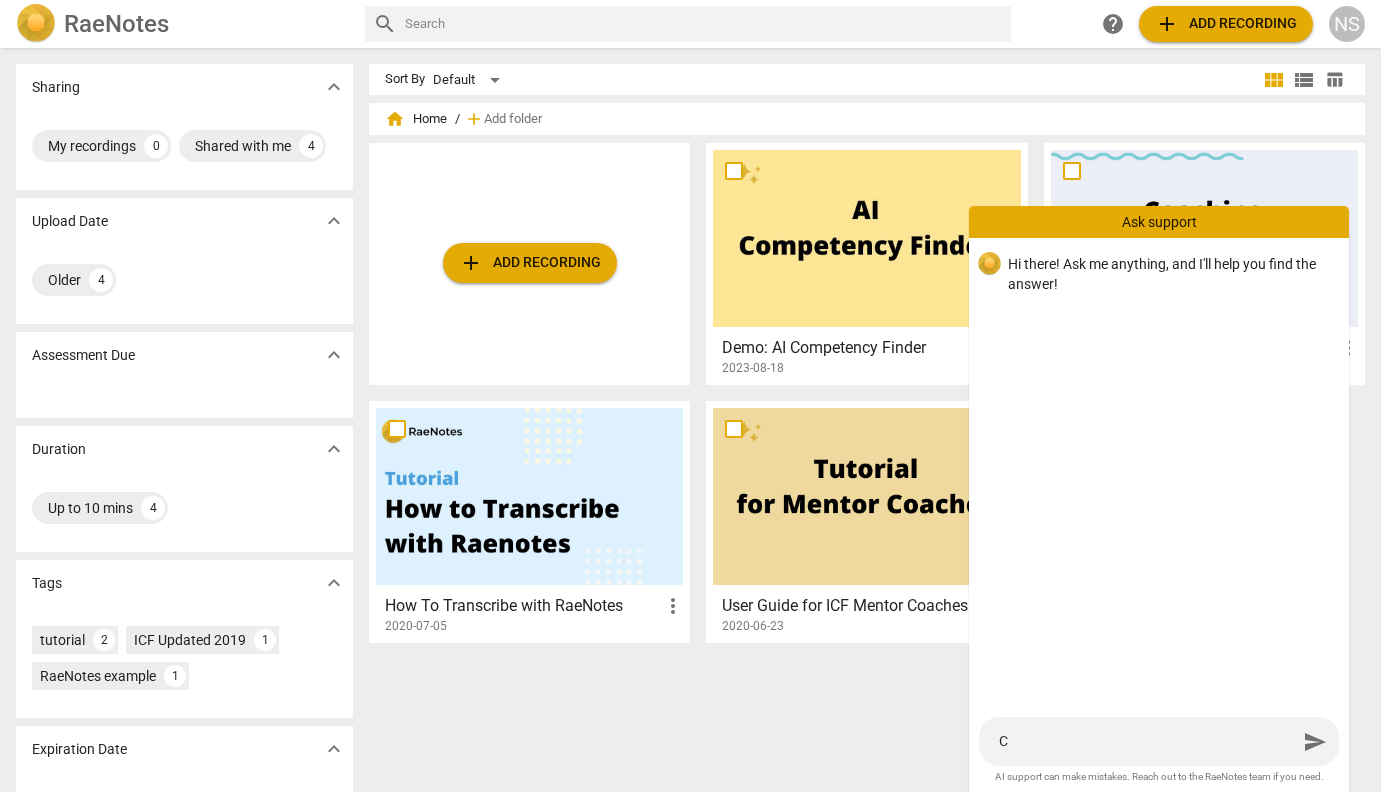 type on "Ca" 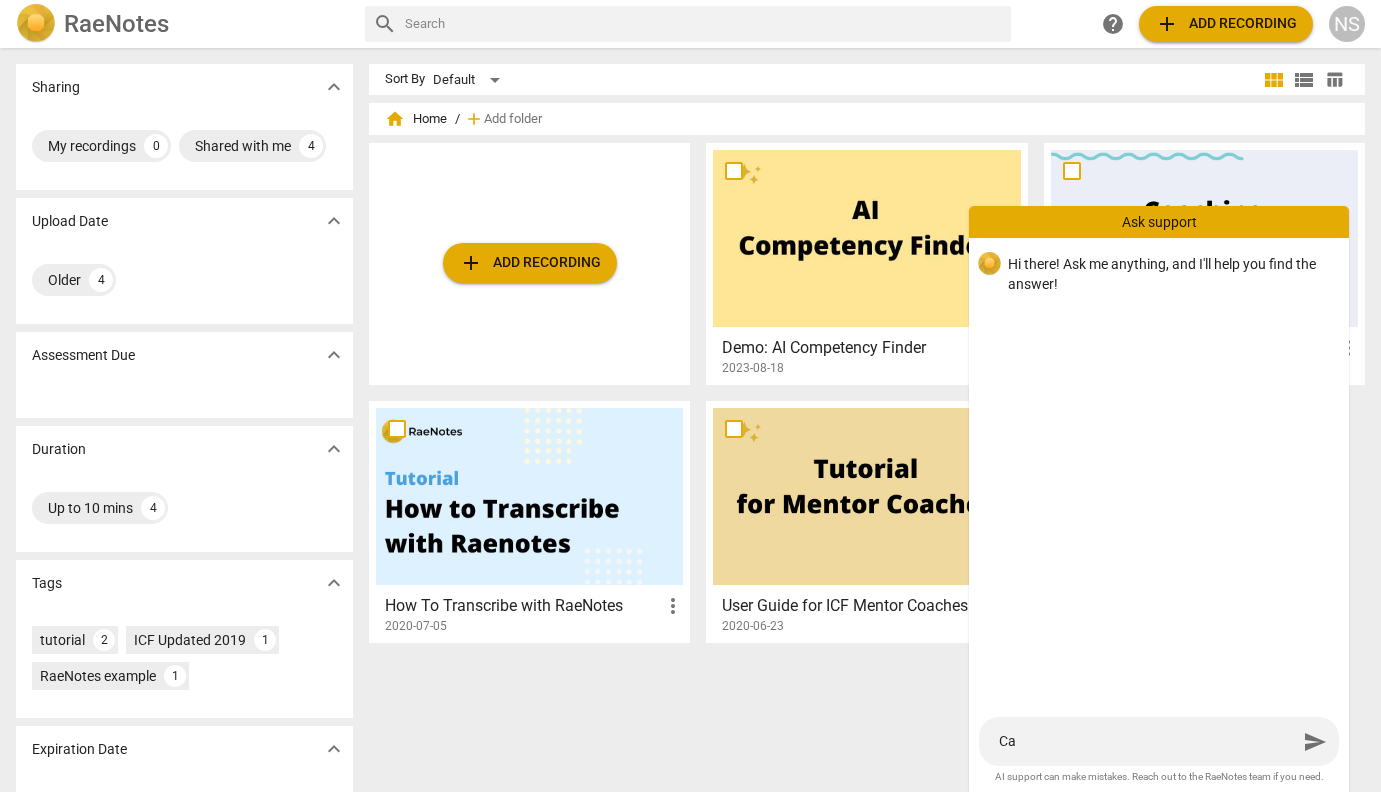 type on "Can" 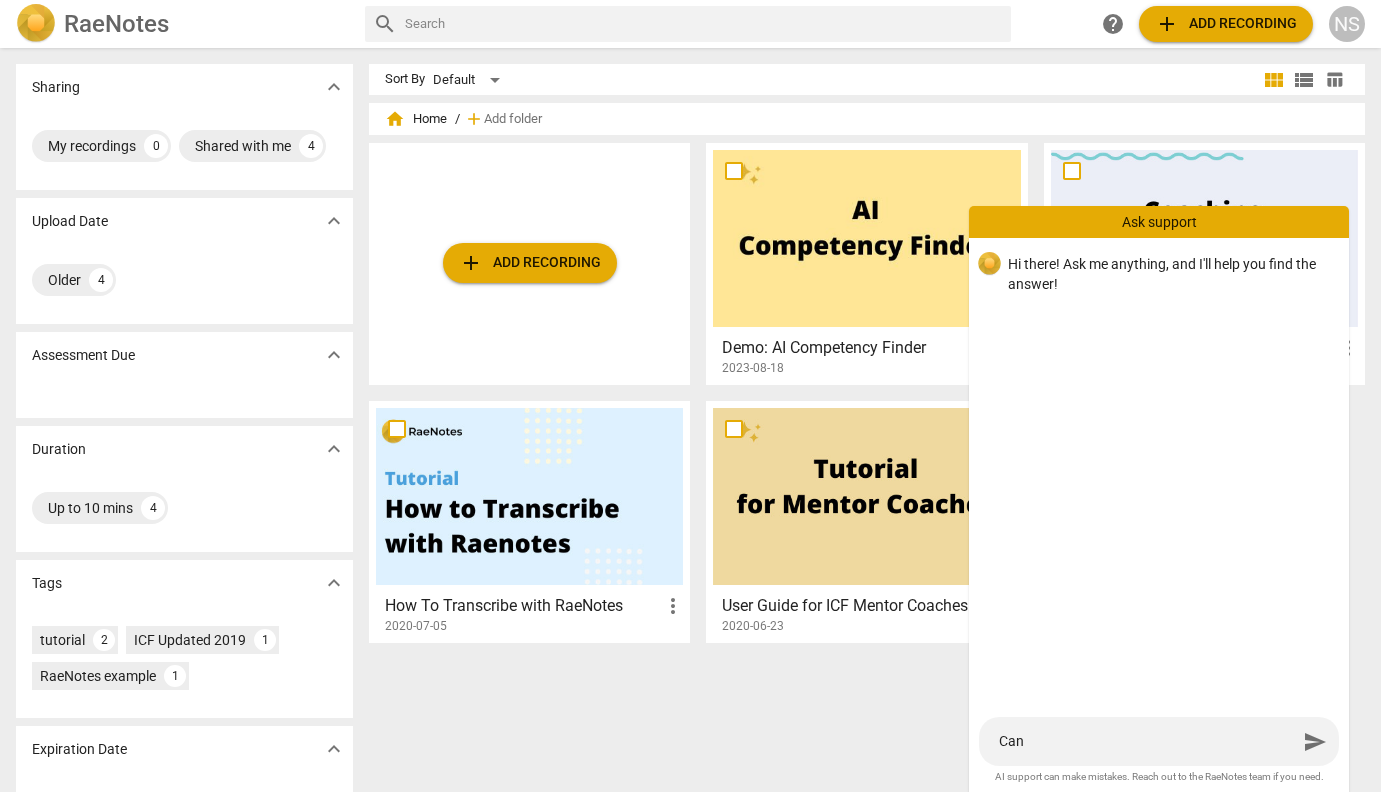 type on "Can" 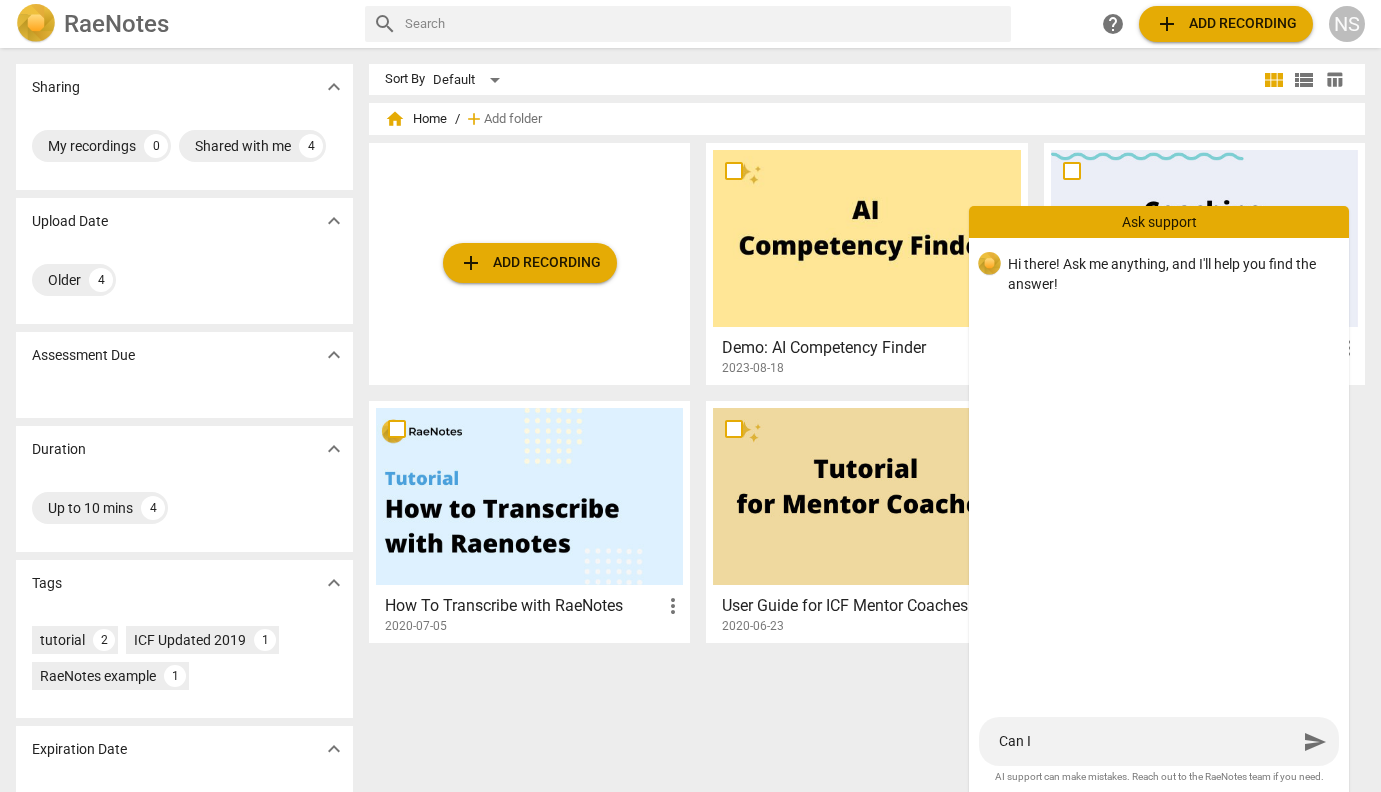 type on "Can I" 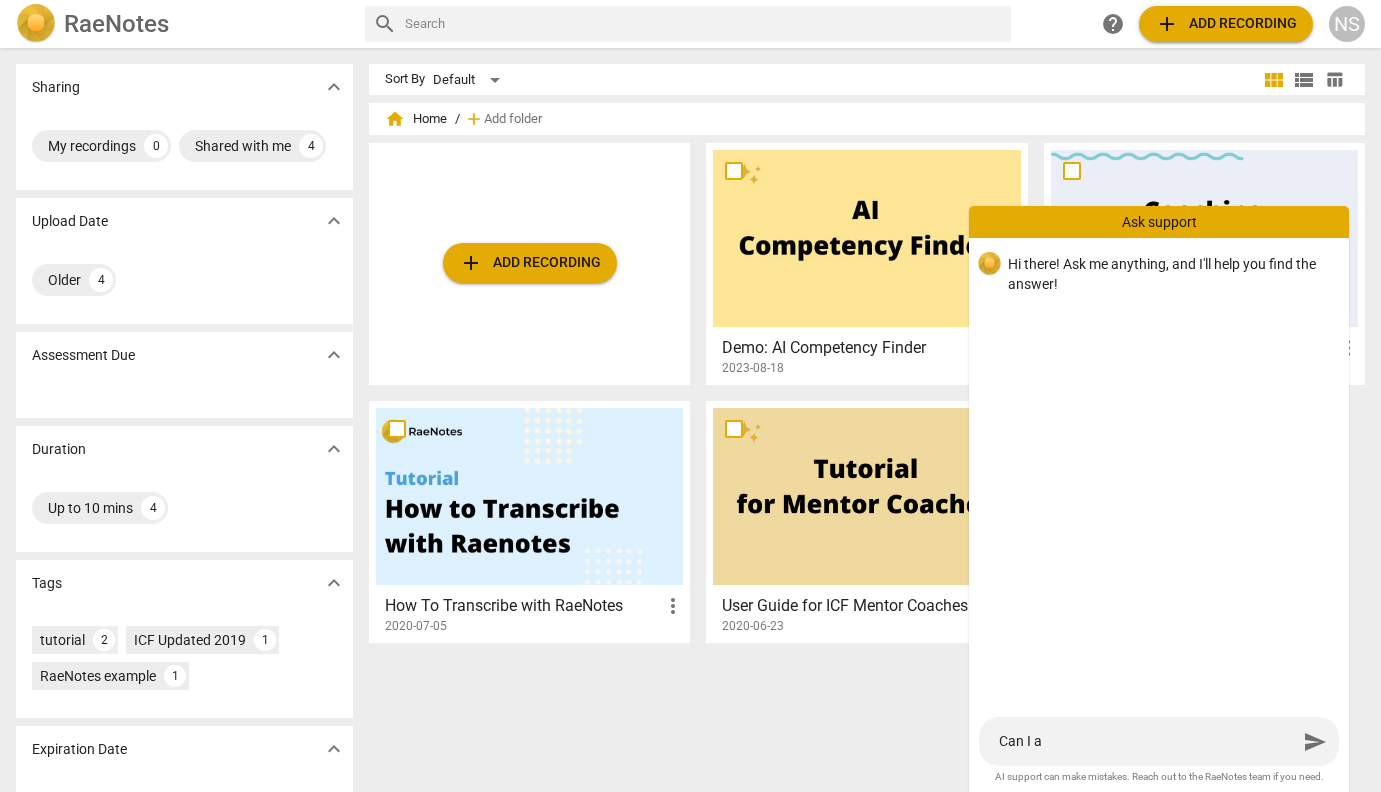 type on "Can I ad" 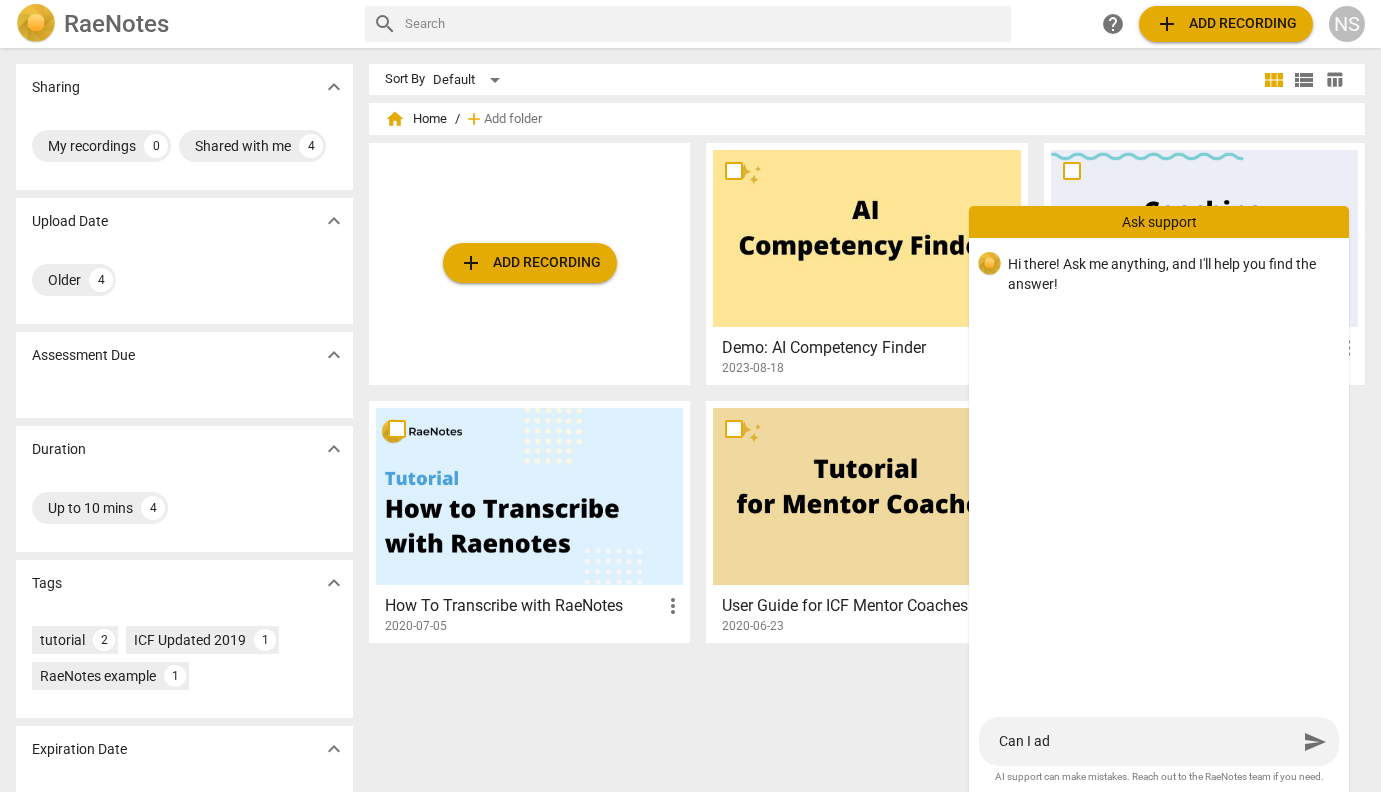 type on "Can I add" 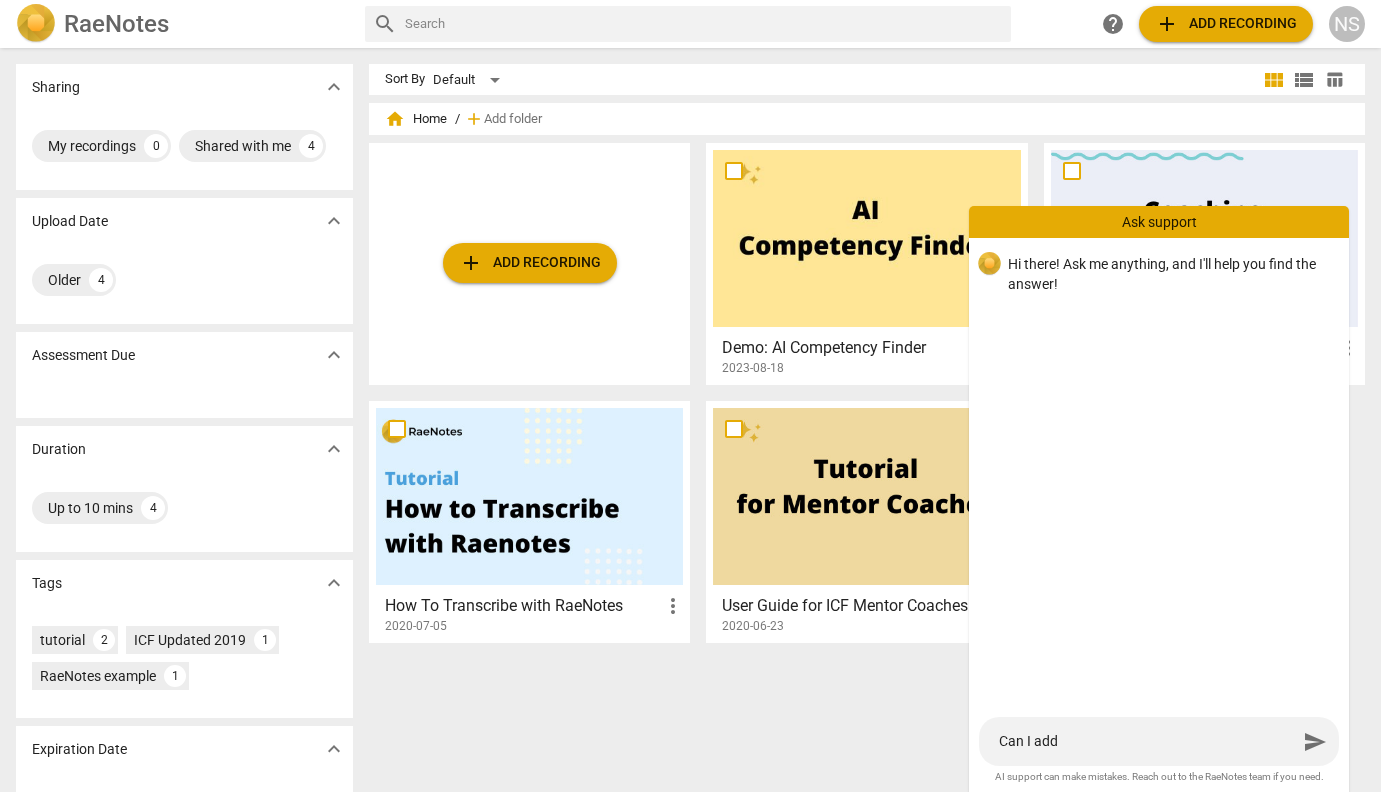 type on "Can I add" 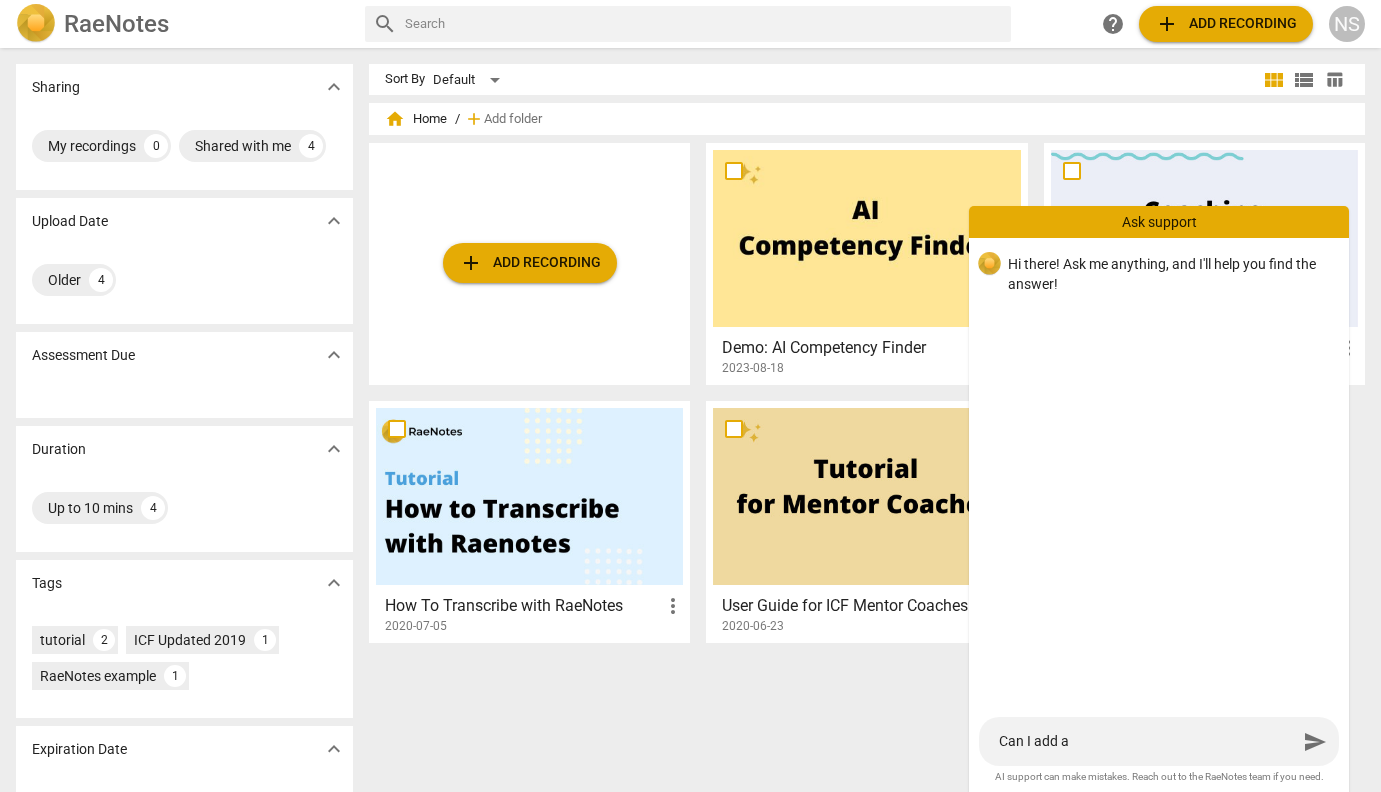 type on "Can I add a" 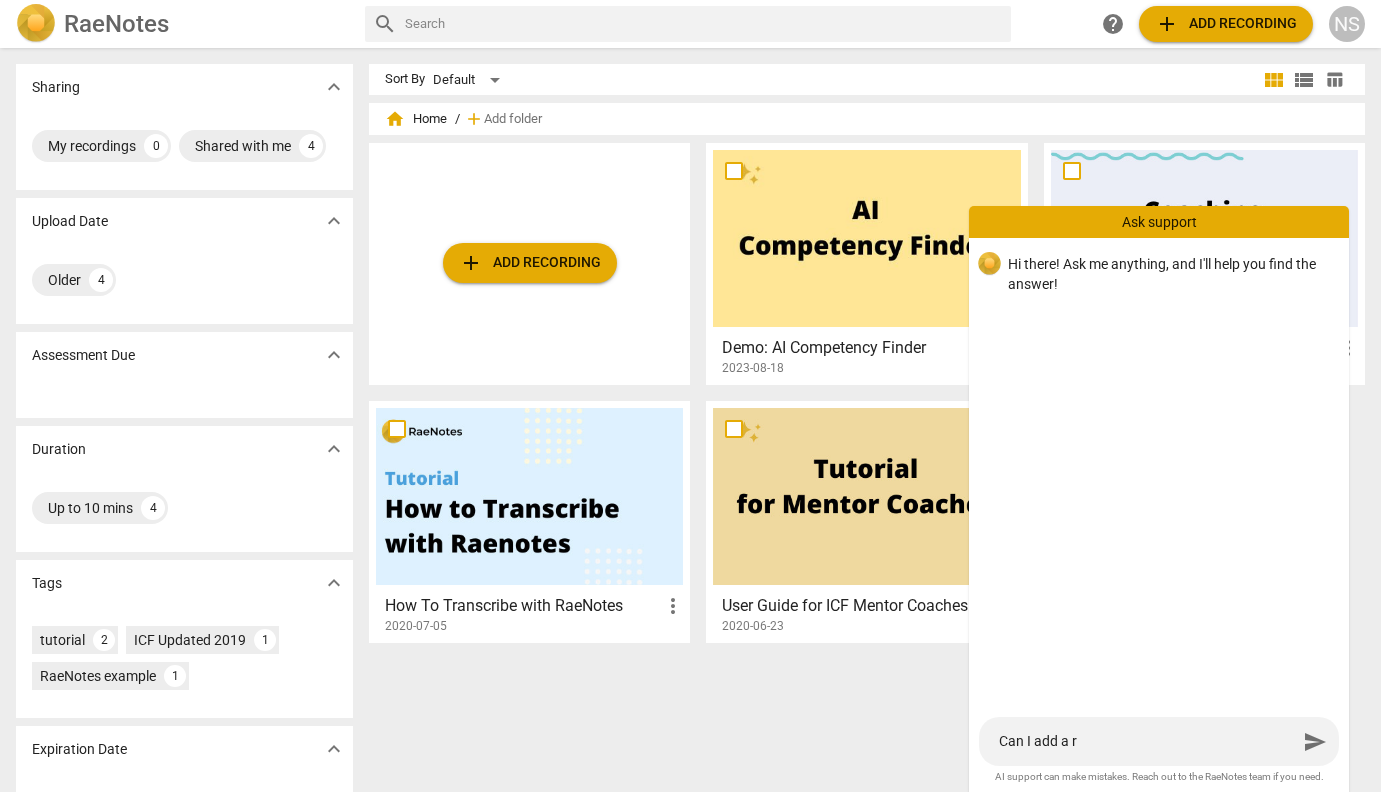 type on "Can I add a re" 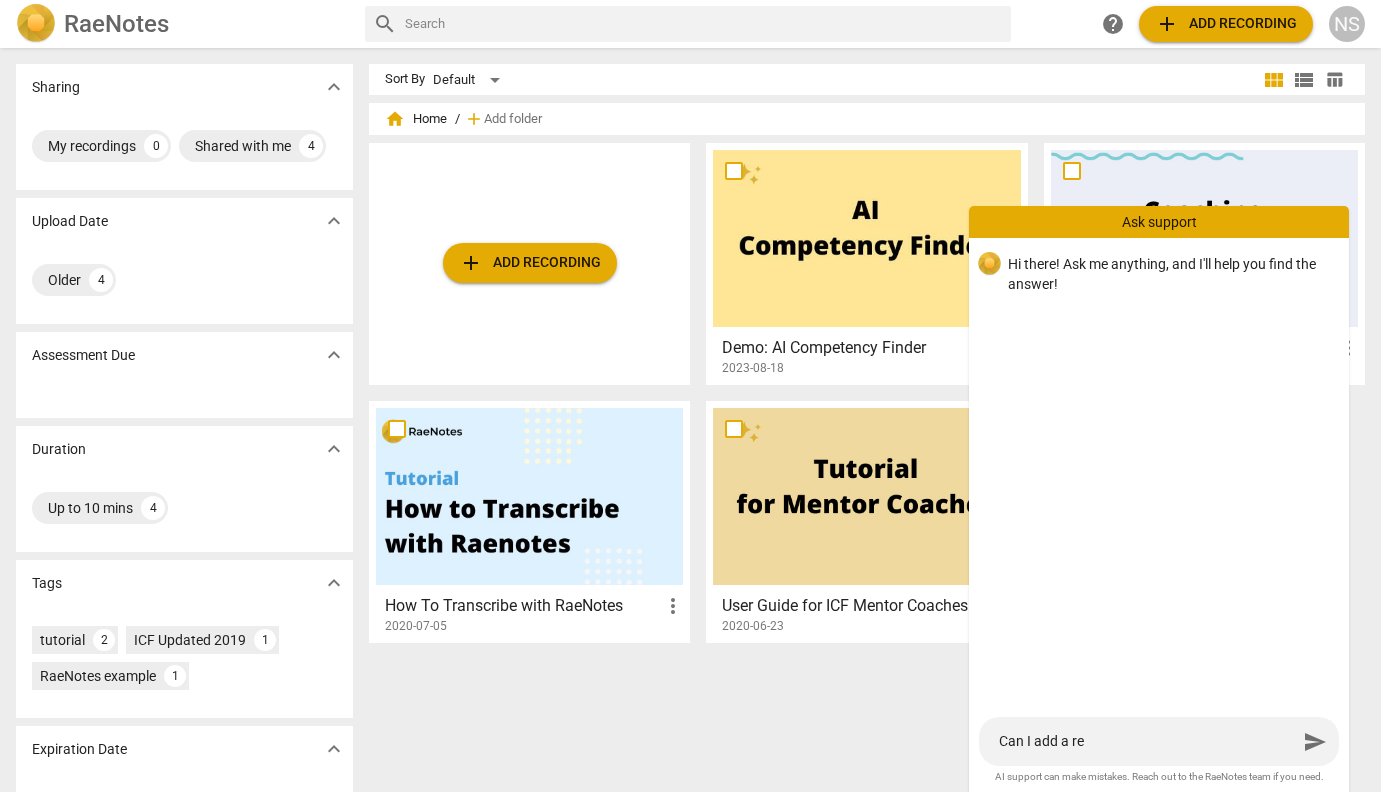 type on "Can I add a rec" 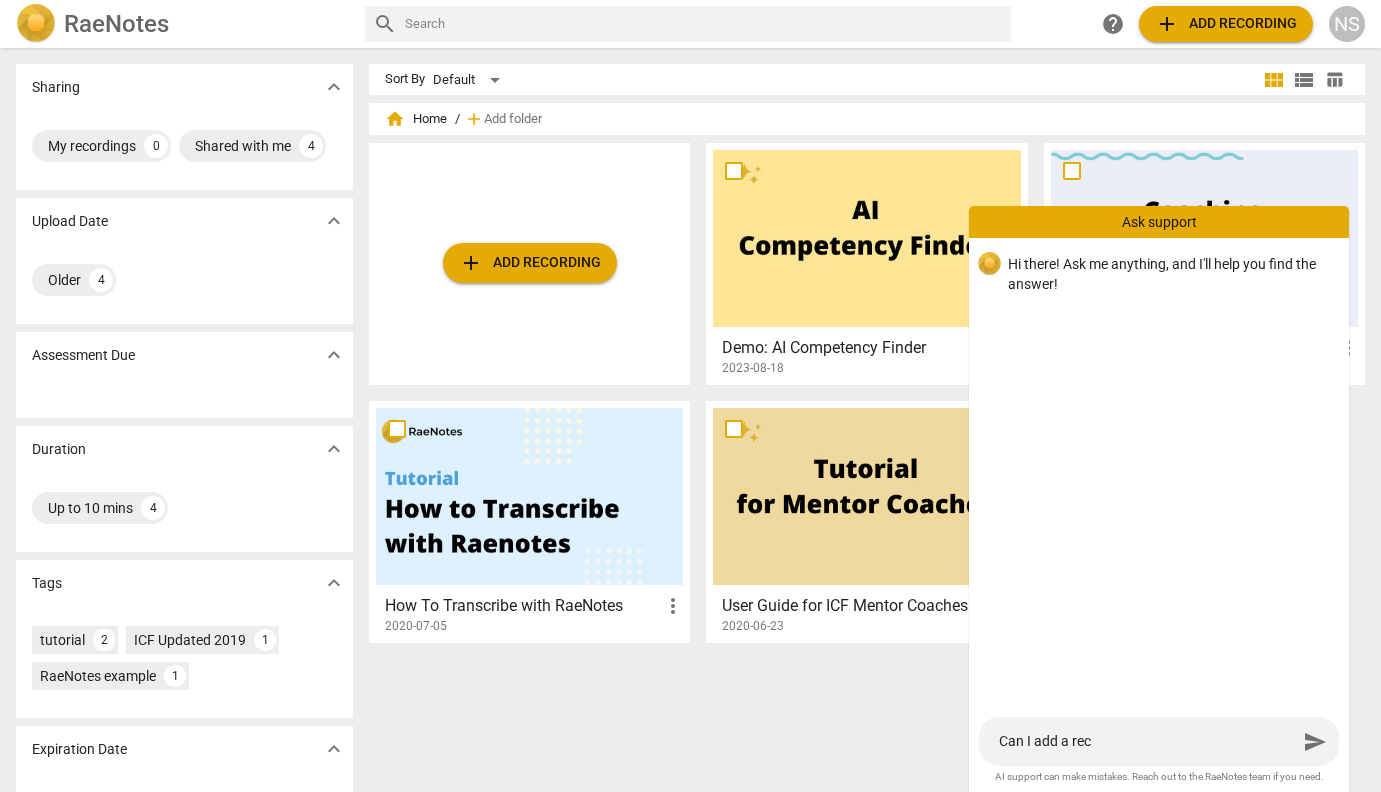 type on "Can I add a reco" 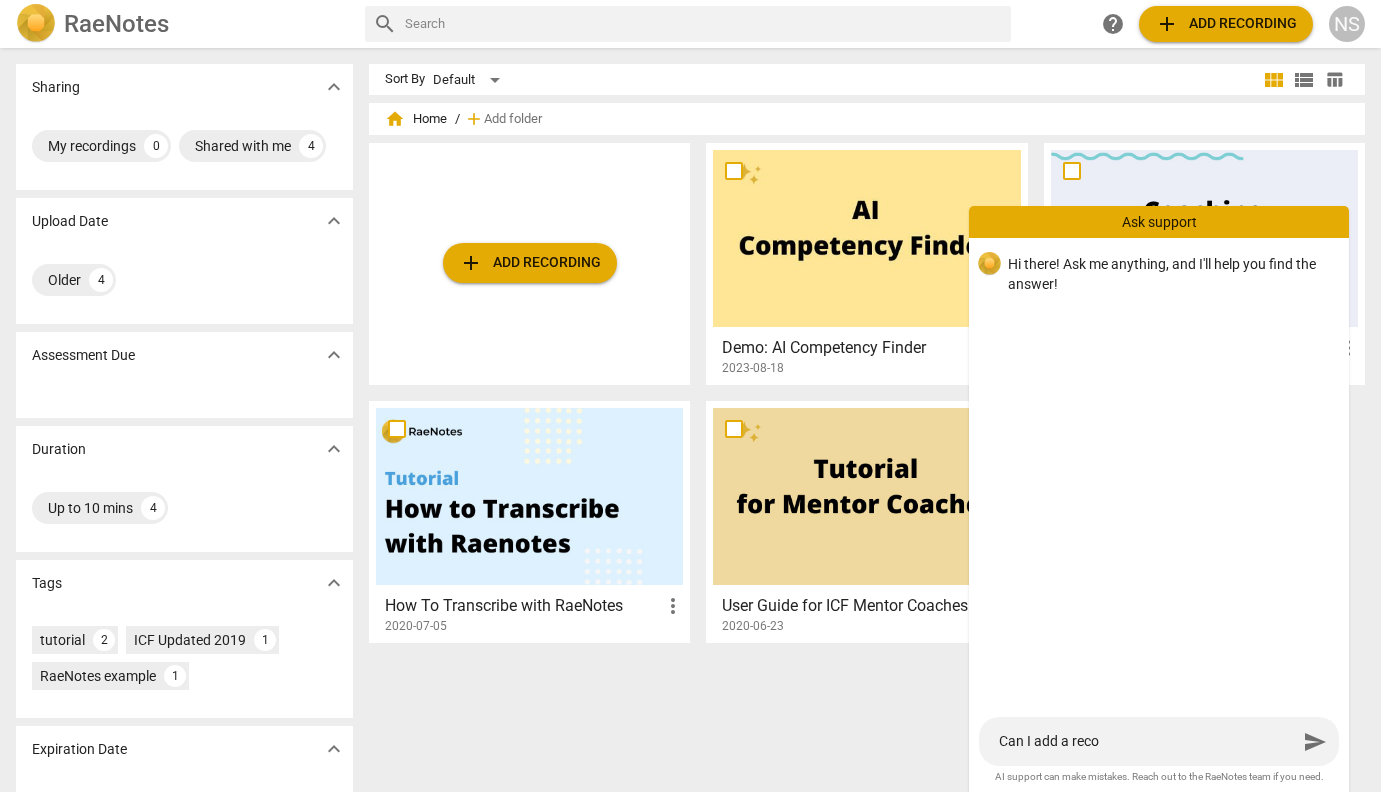type on "Can I add a recor" 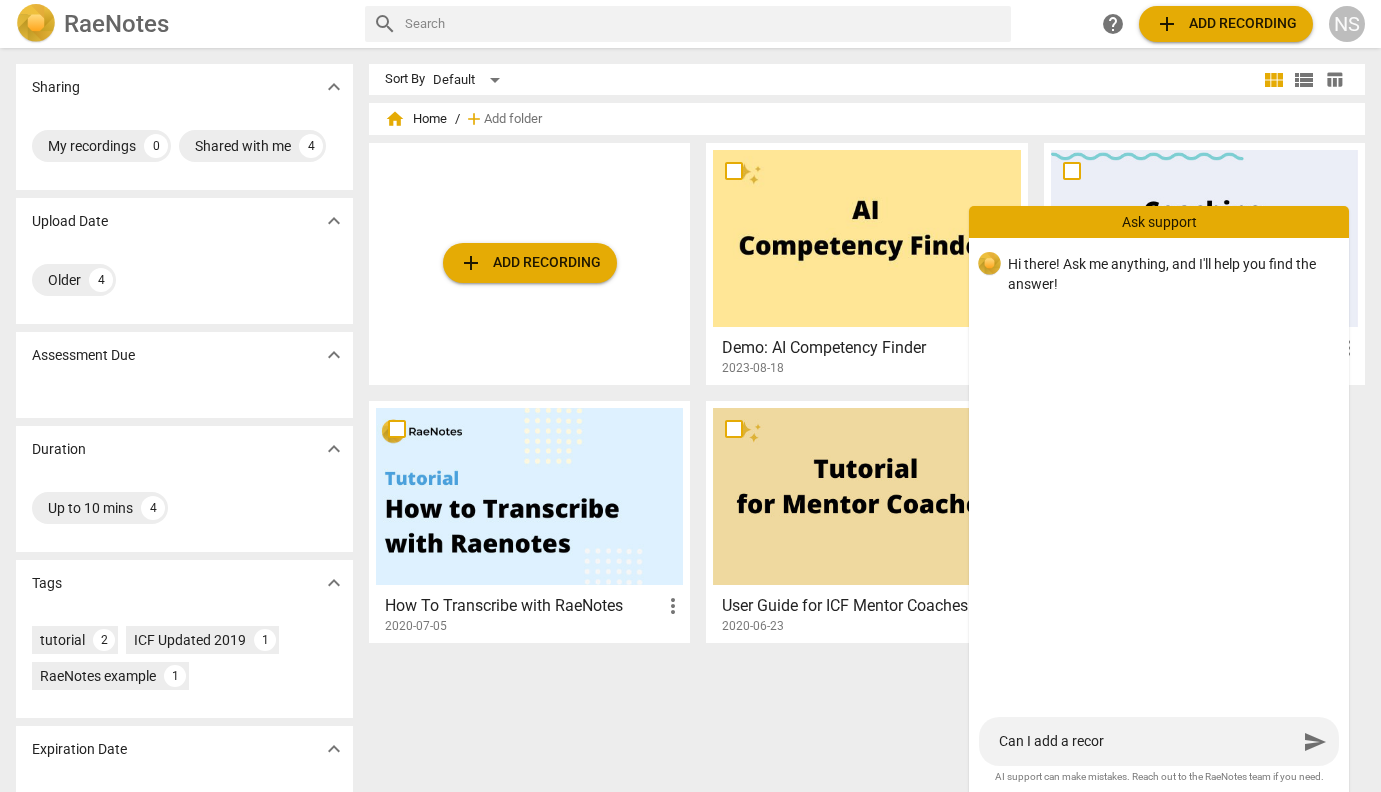 type on "Can I add a record" 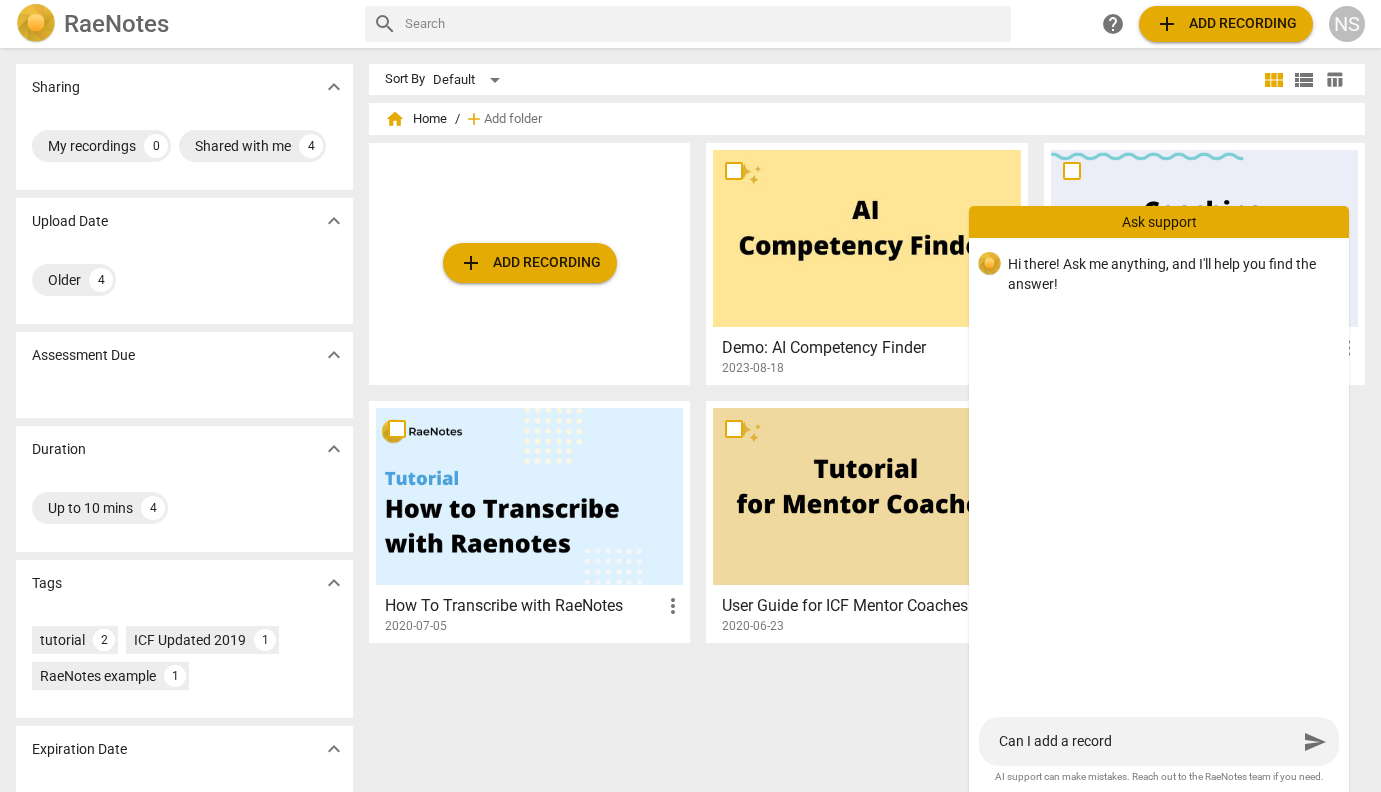 type on "Can I add a recordi" 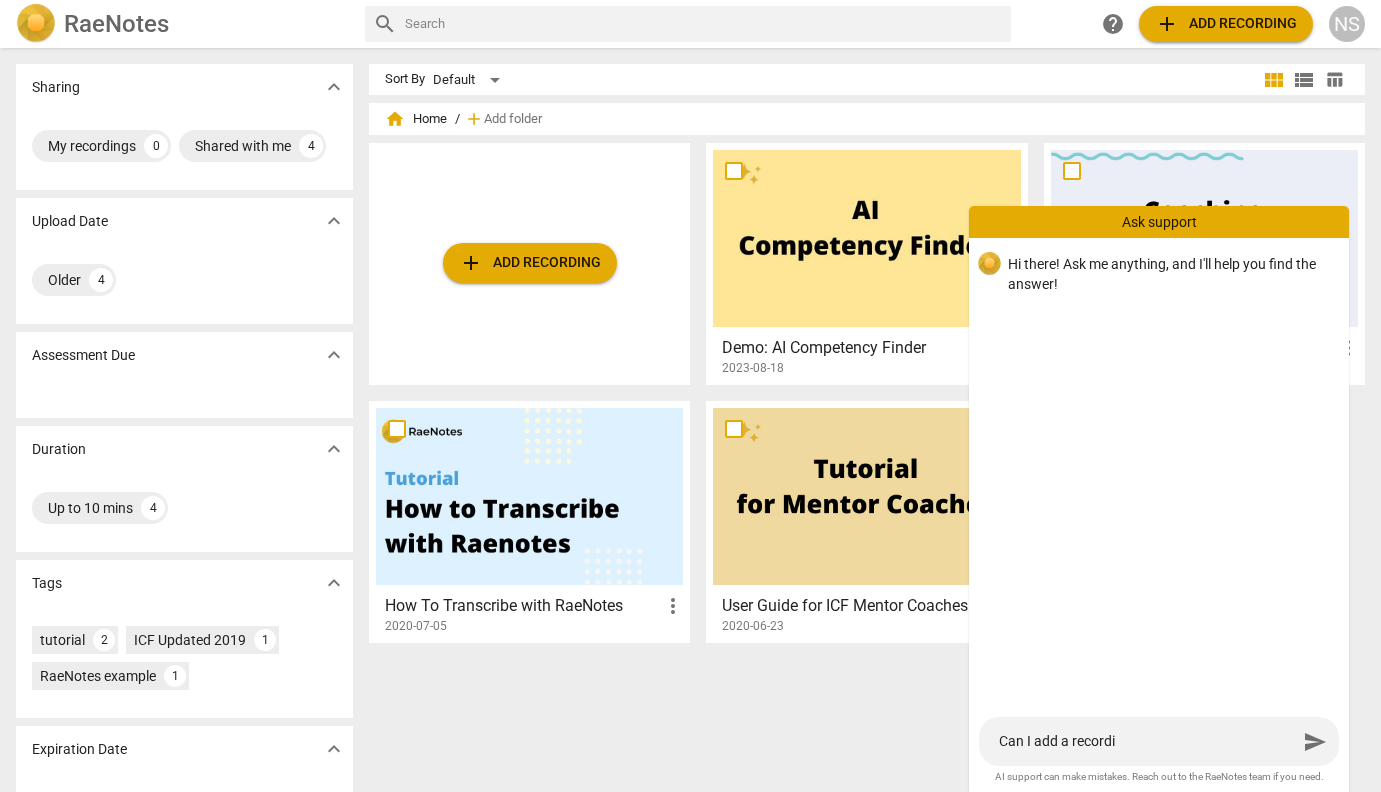 type on "Can I add a recordin" 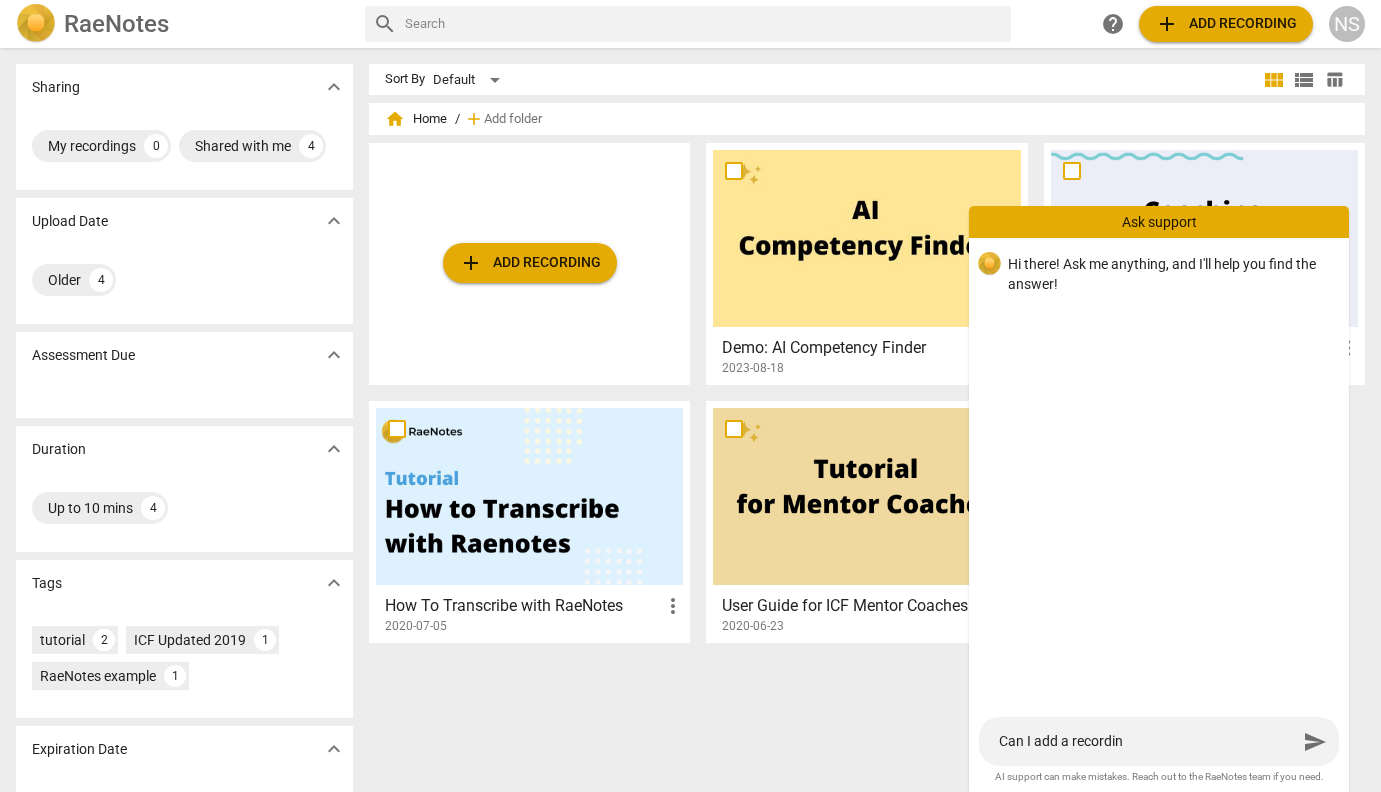 type on "Can I add a recording" 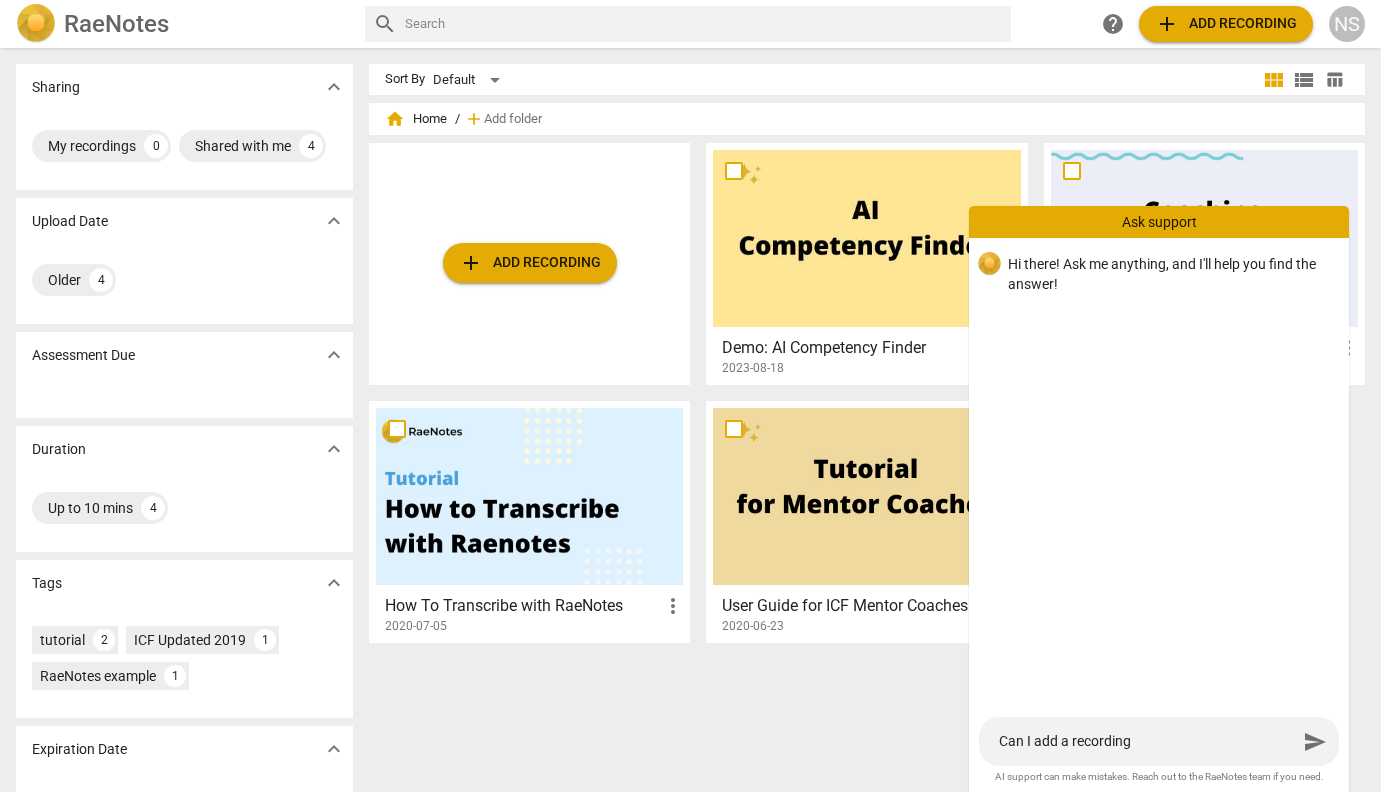 type on "Can I add a recording" 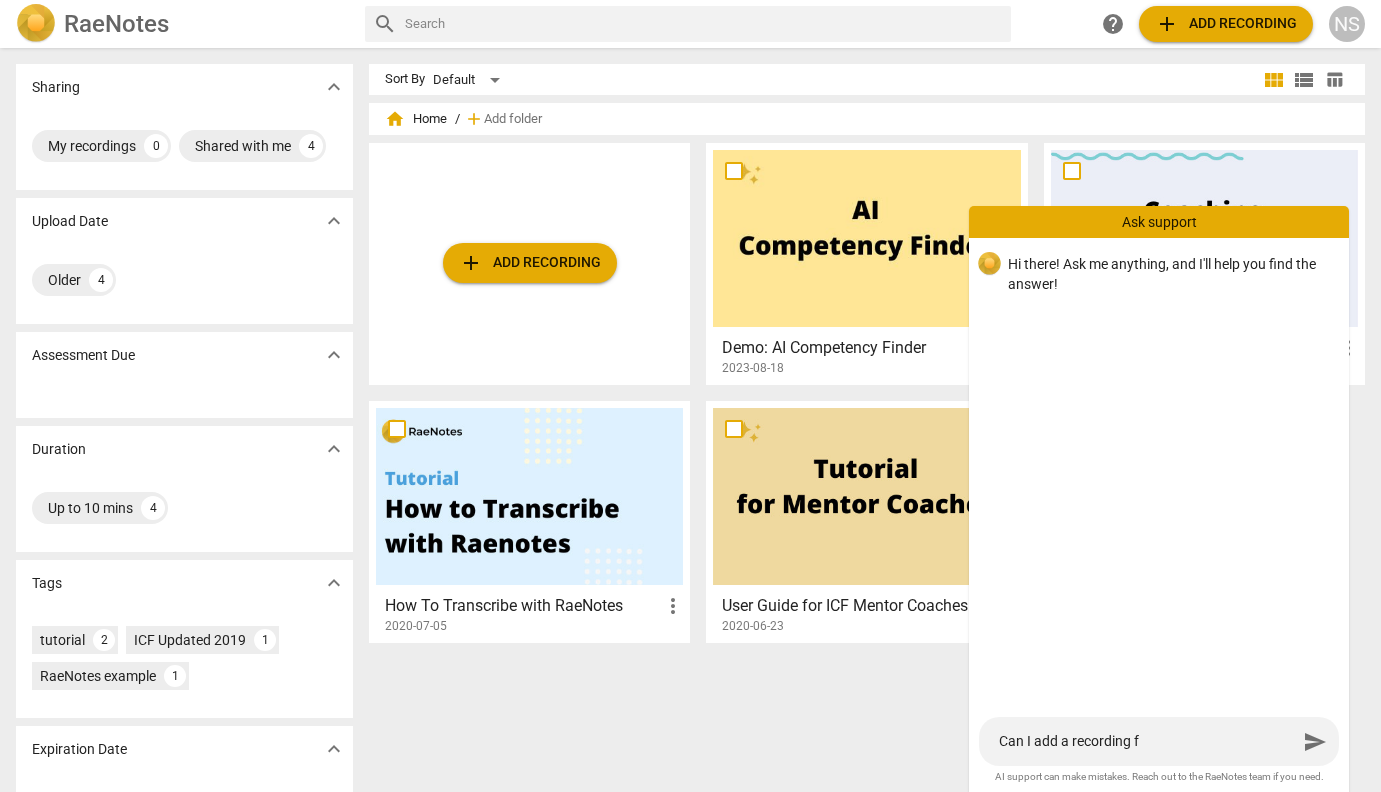 type on "Can I add a recording fr" 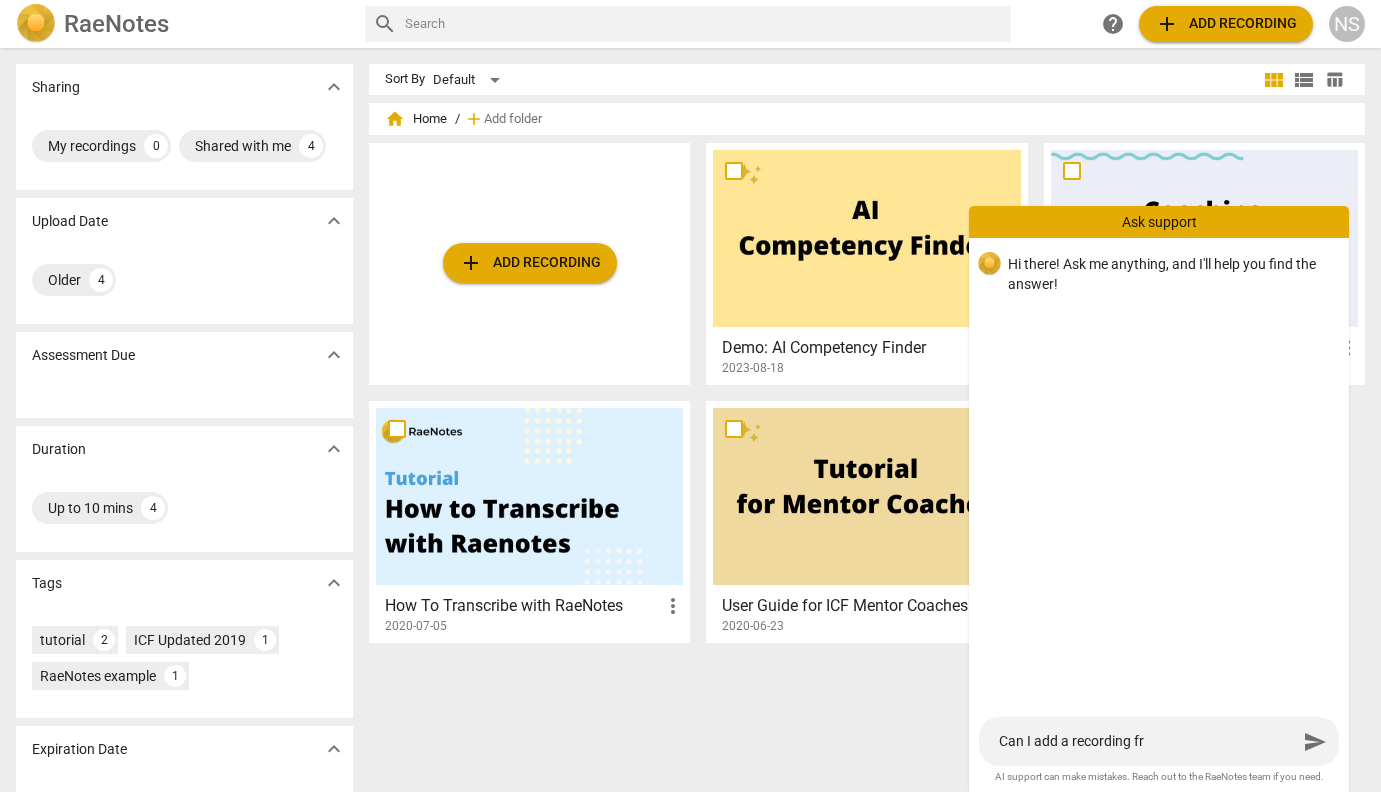 type on "Can I add a recording fro" 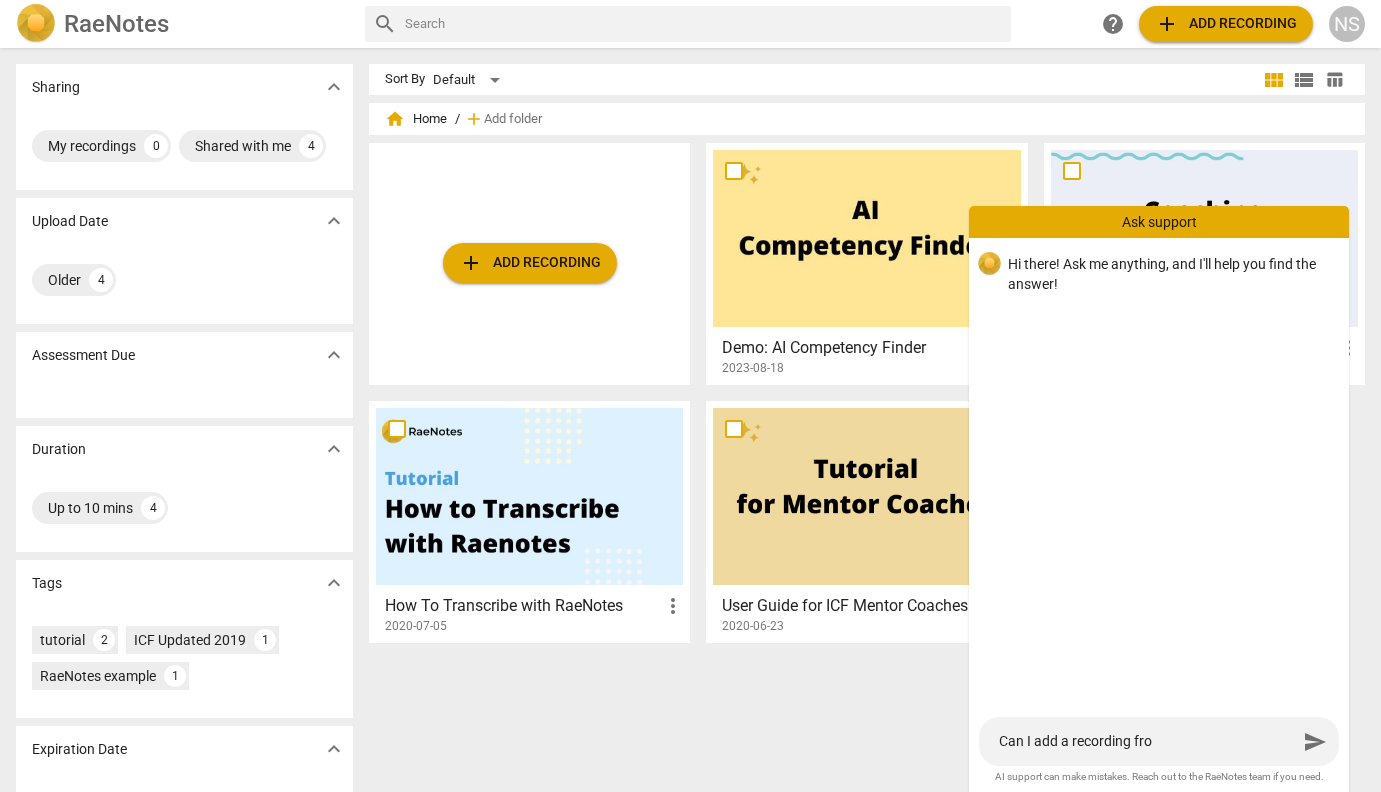 type on "Can I add a recording from" 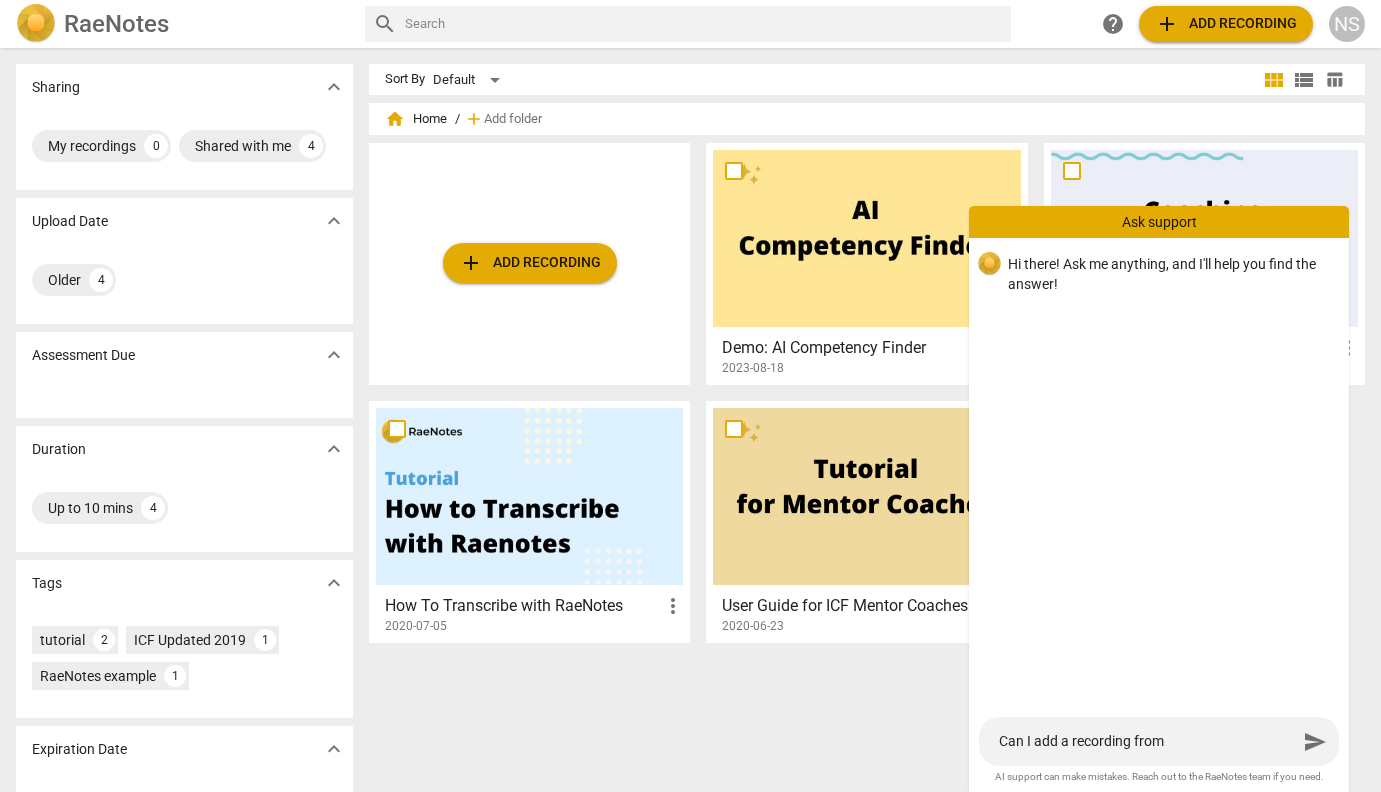 type on "Can I add a recording from" 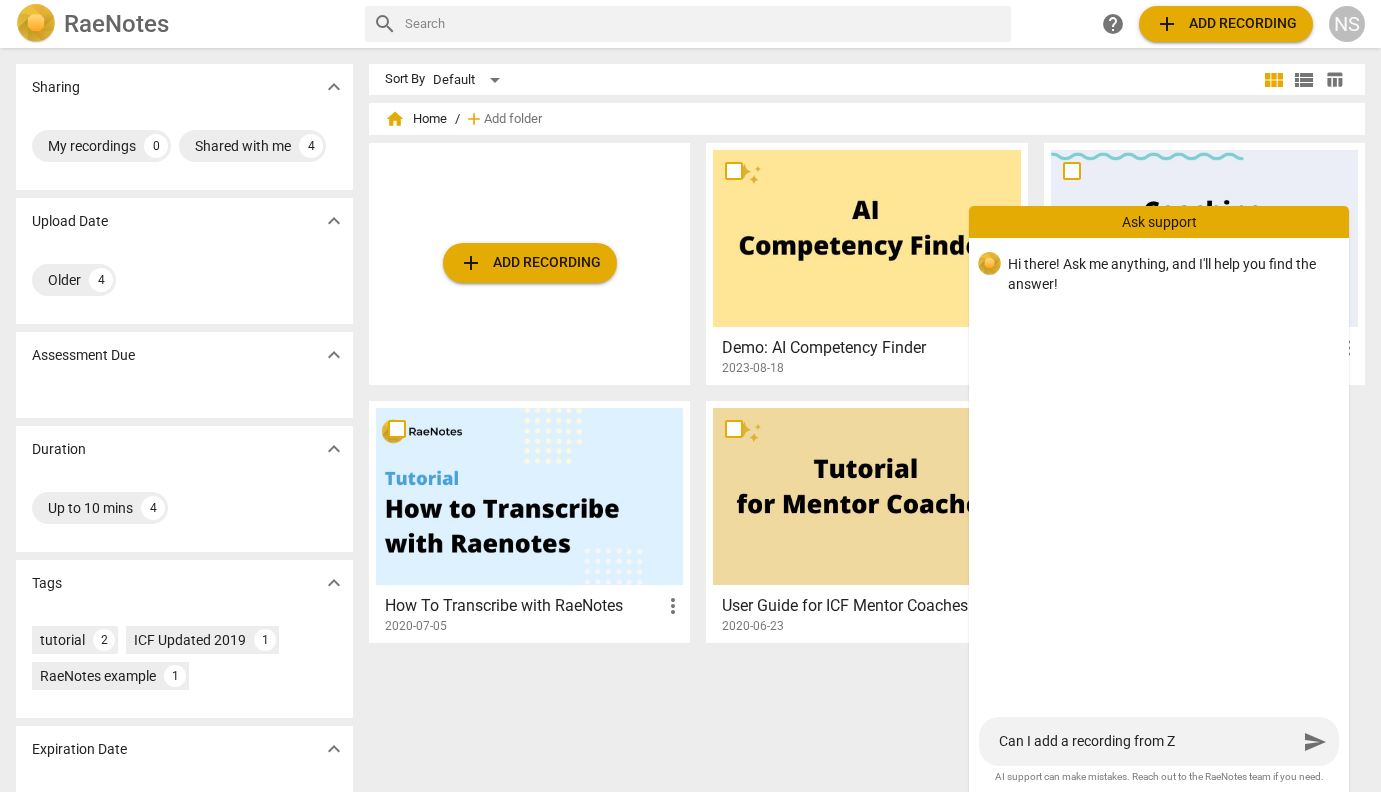 type on "Can I add a recording from Zo" 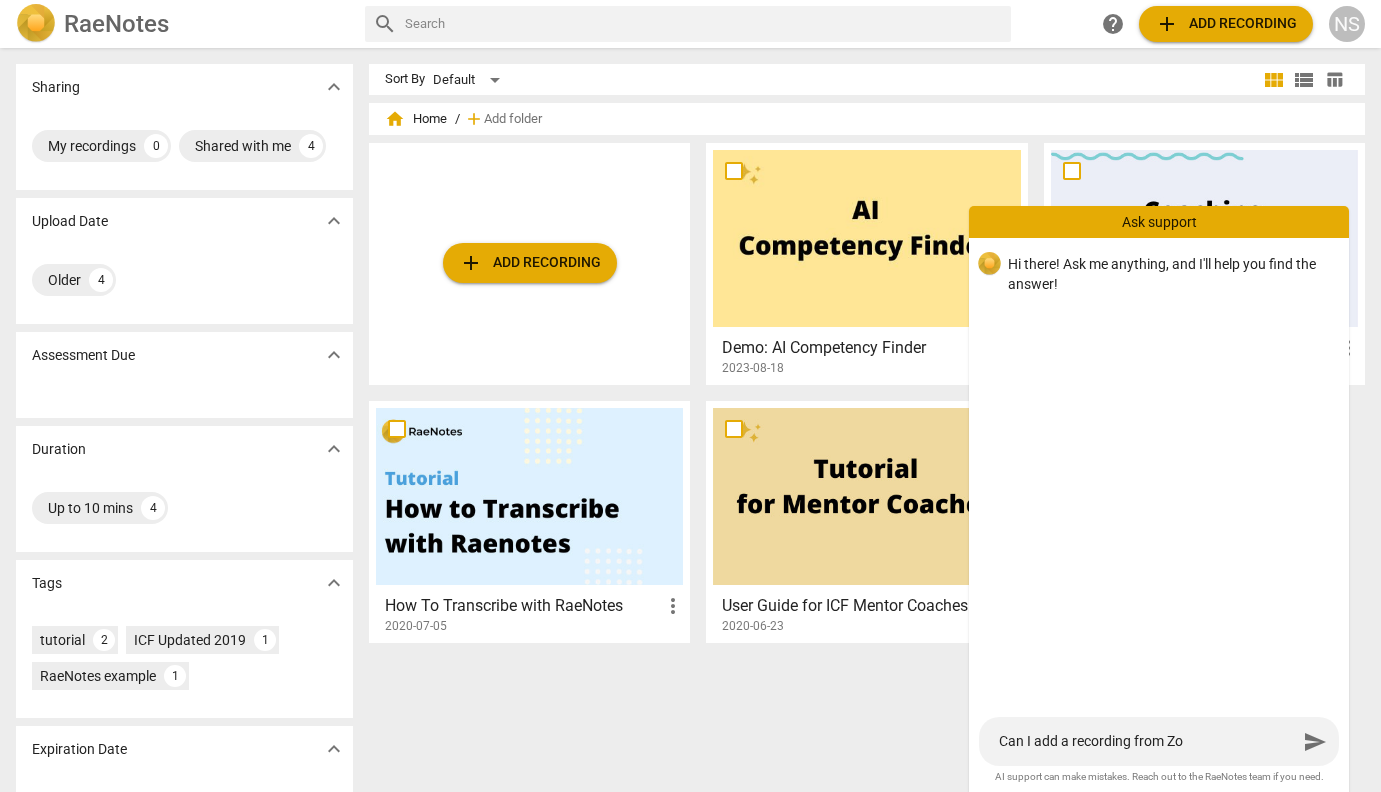 type on "Can I add a recording from Zoo" 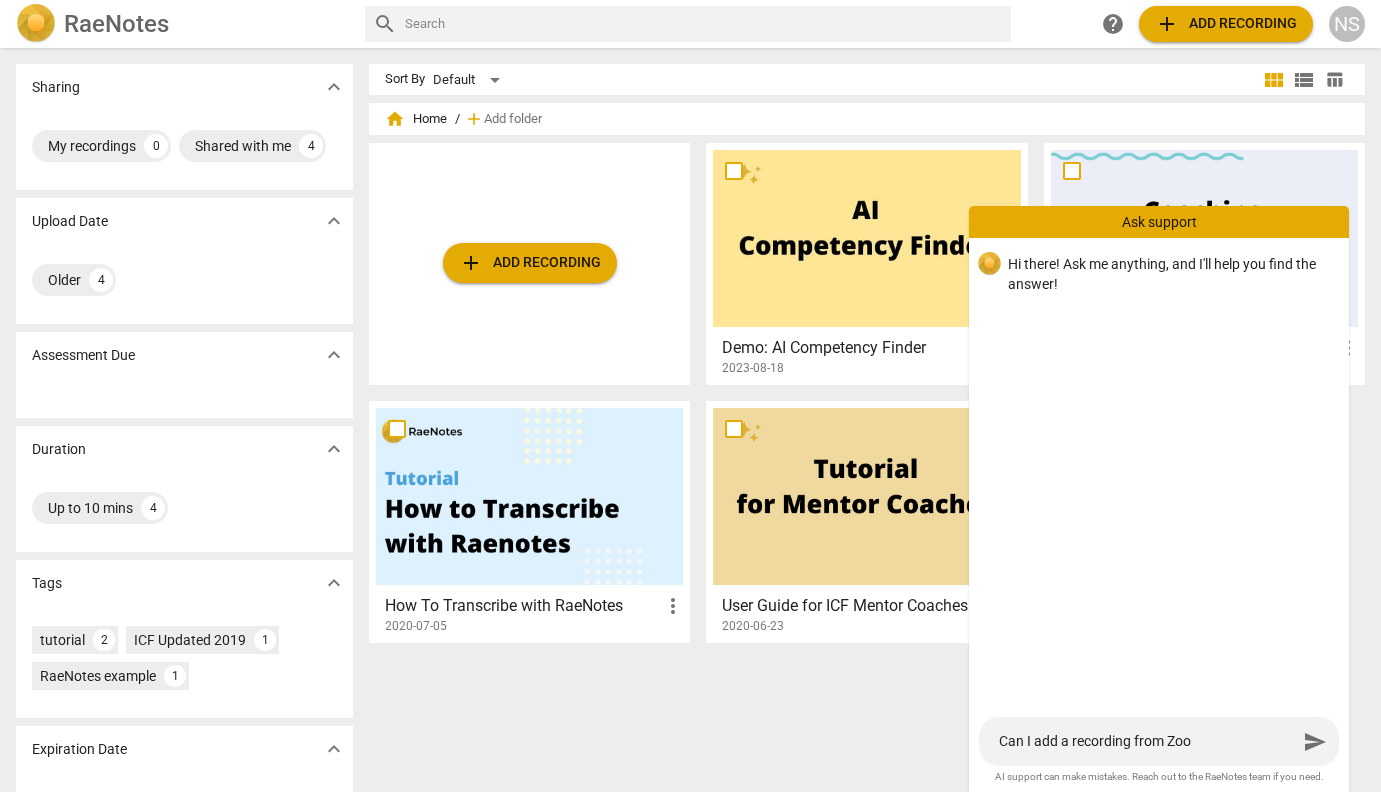 type on "Can I add a recording from Zoom" 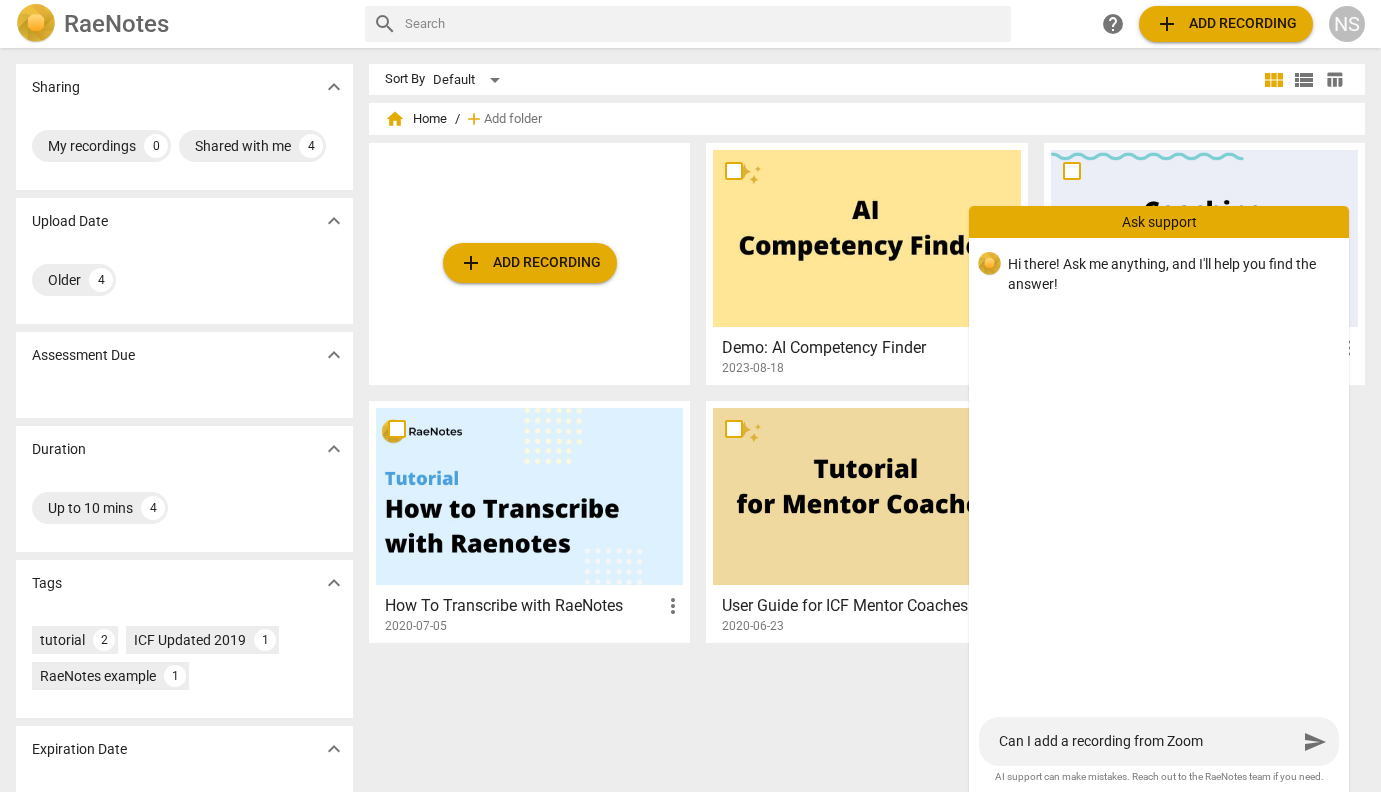 type on "Can I add a recording from Zoom," 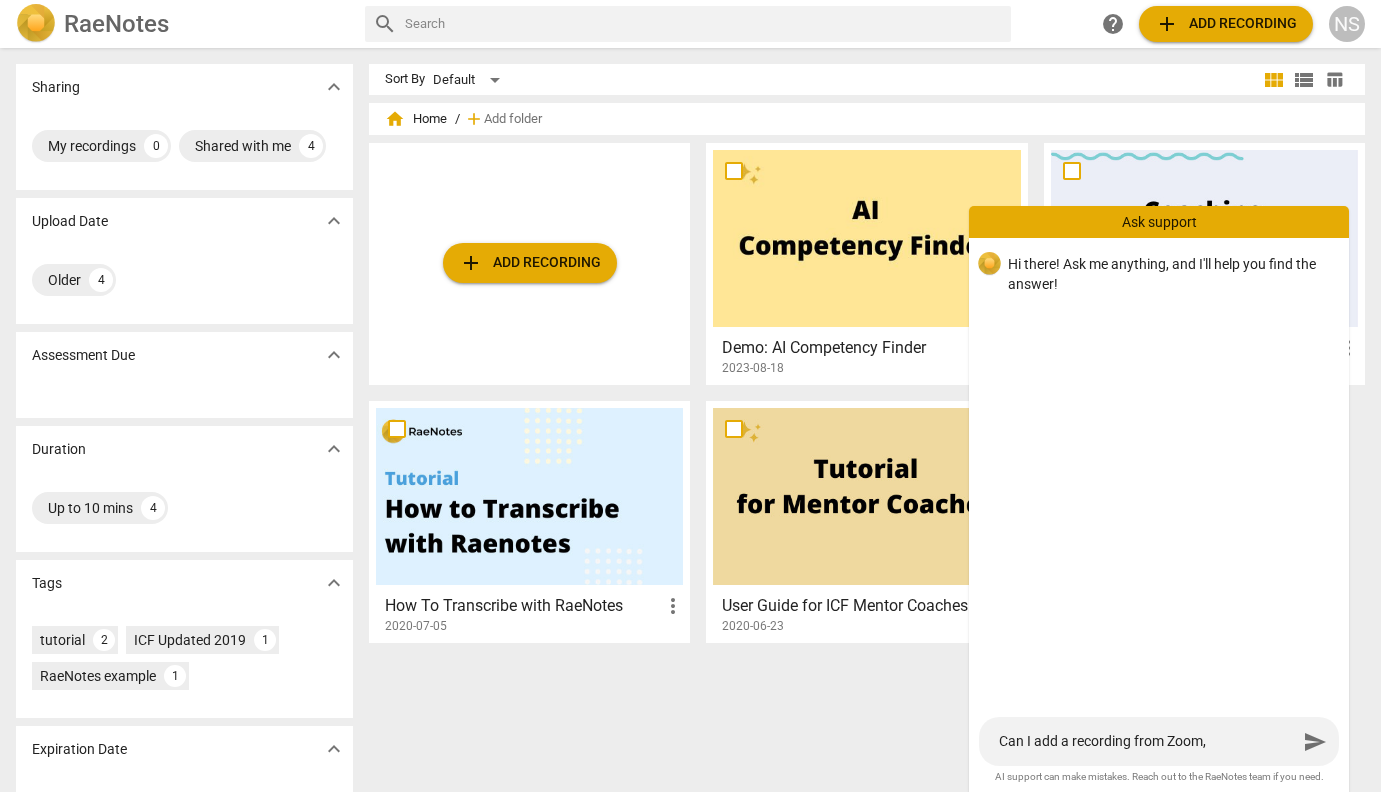 type on "Can I add a recording from Zoom," 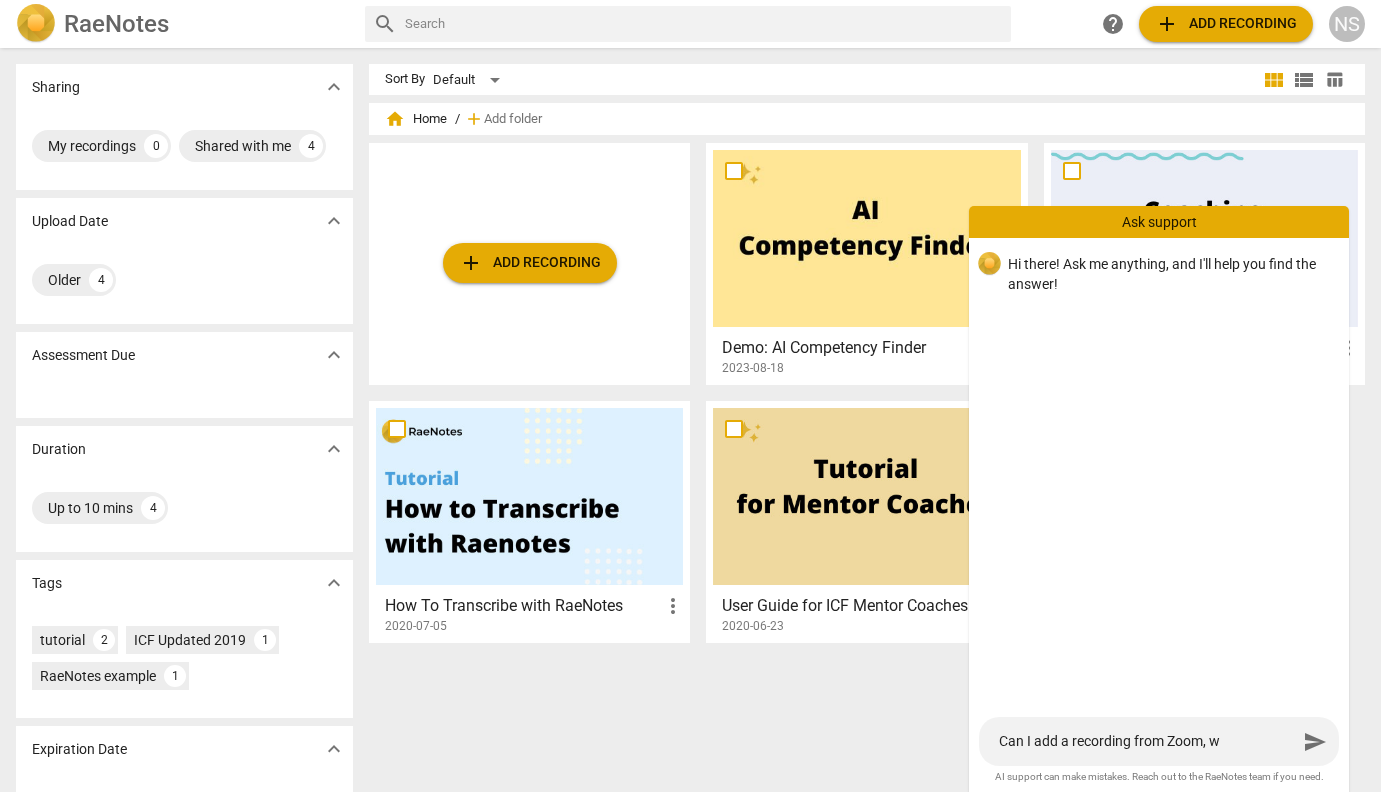 type on "Can I add a recording from Zoom, wi" 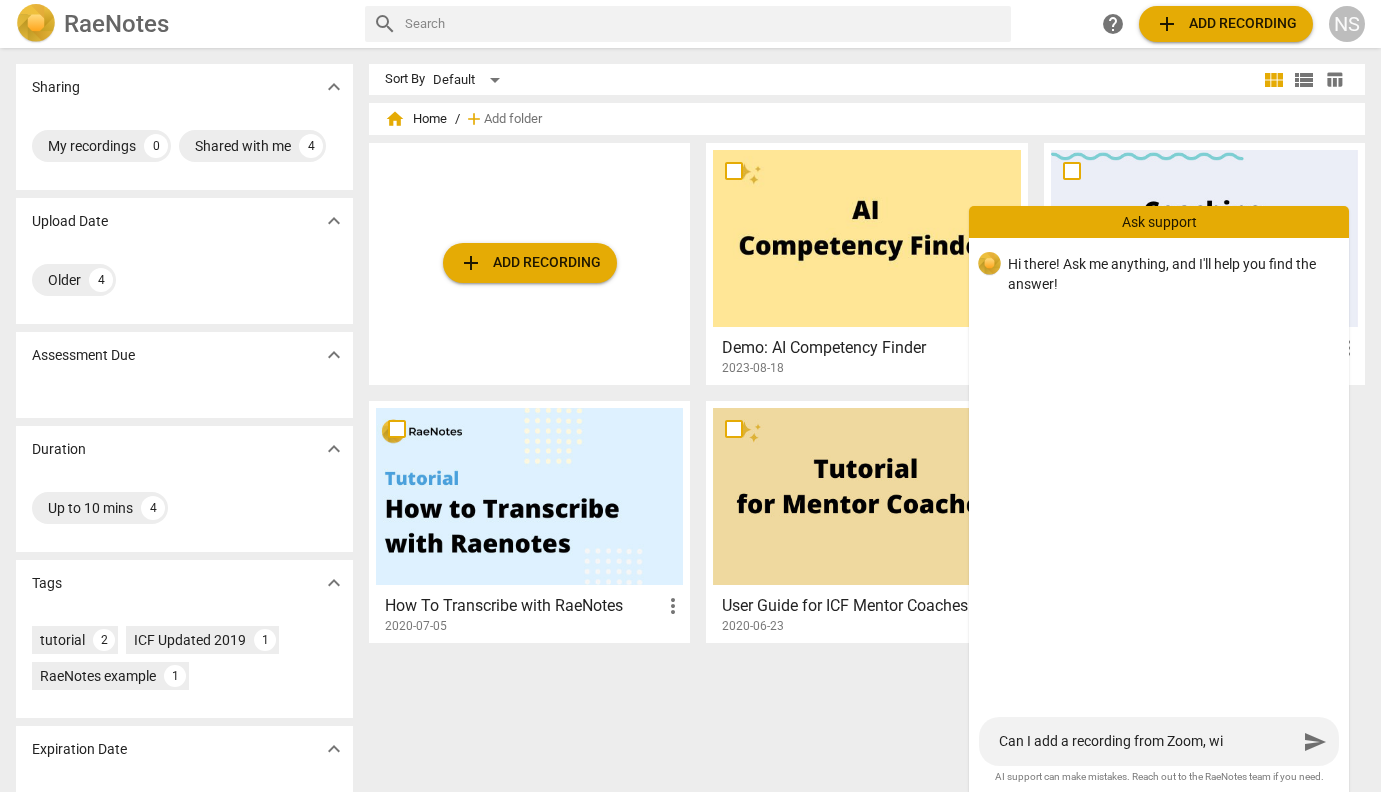 type on "Can I add a recording from Zoom, wit" 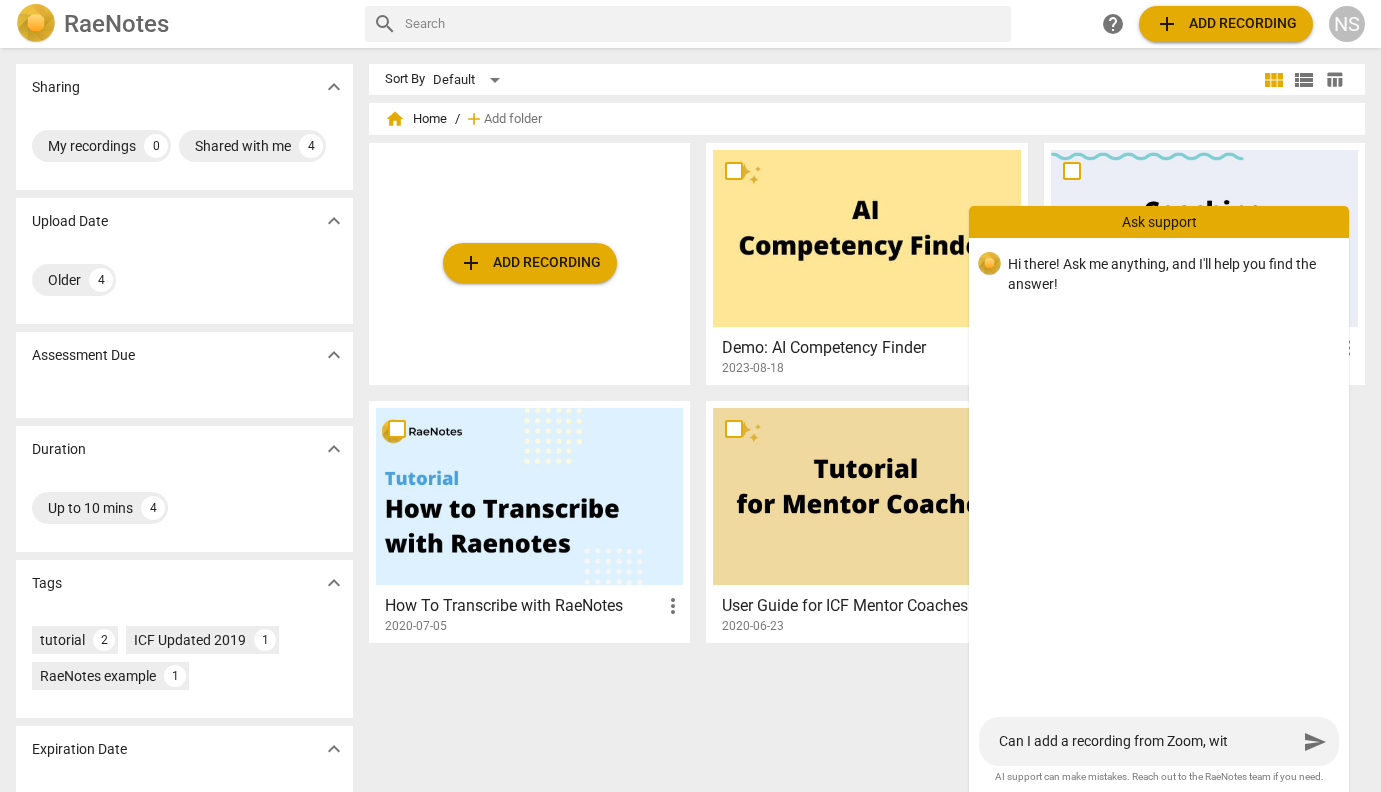 type on "Can I add a recording from Zoom, with" 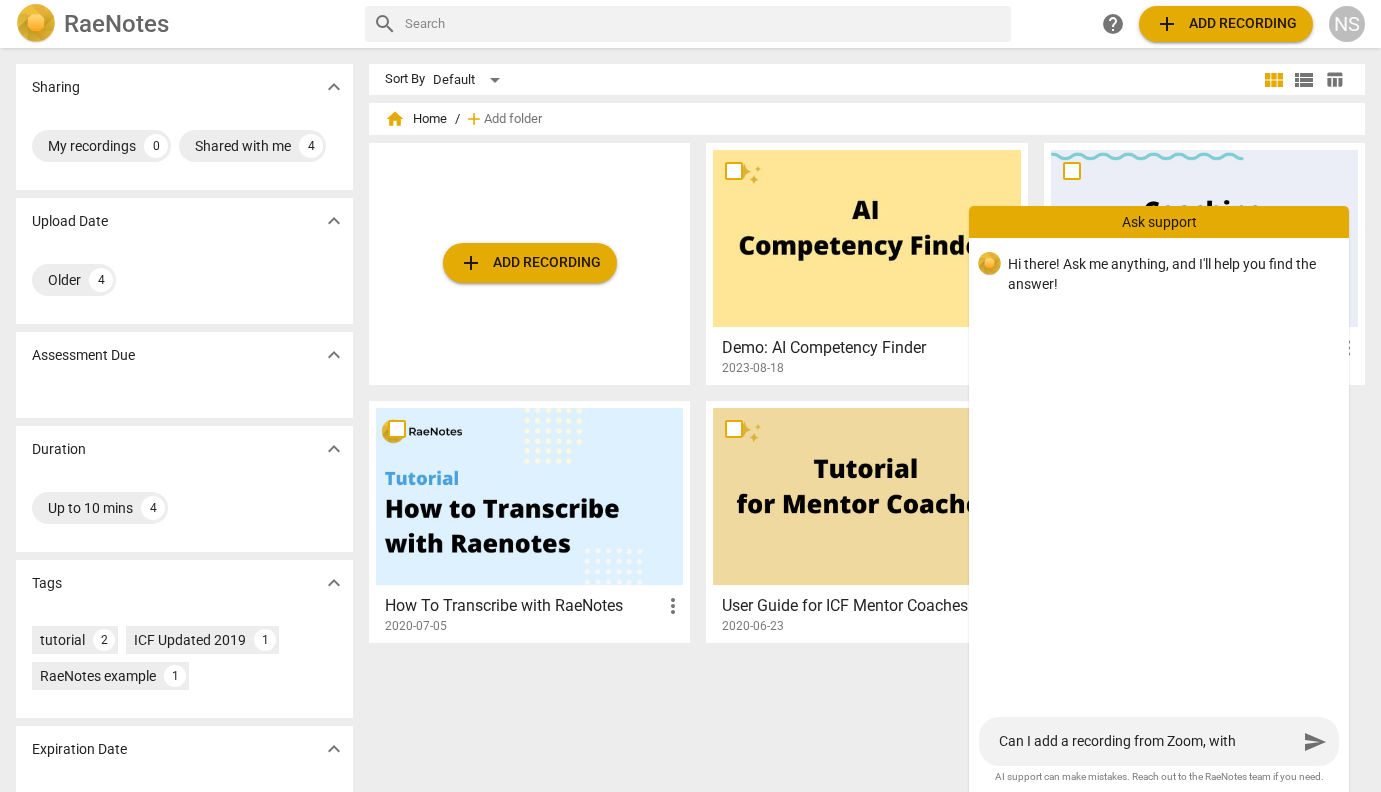 type on "Can I add a recording from Zoom, with" 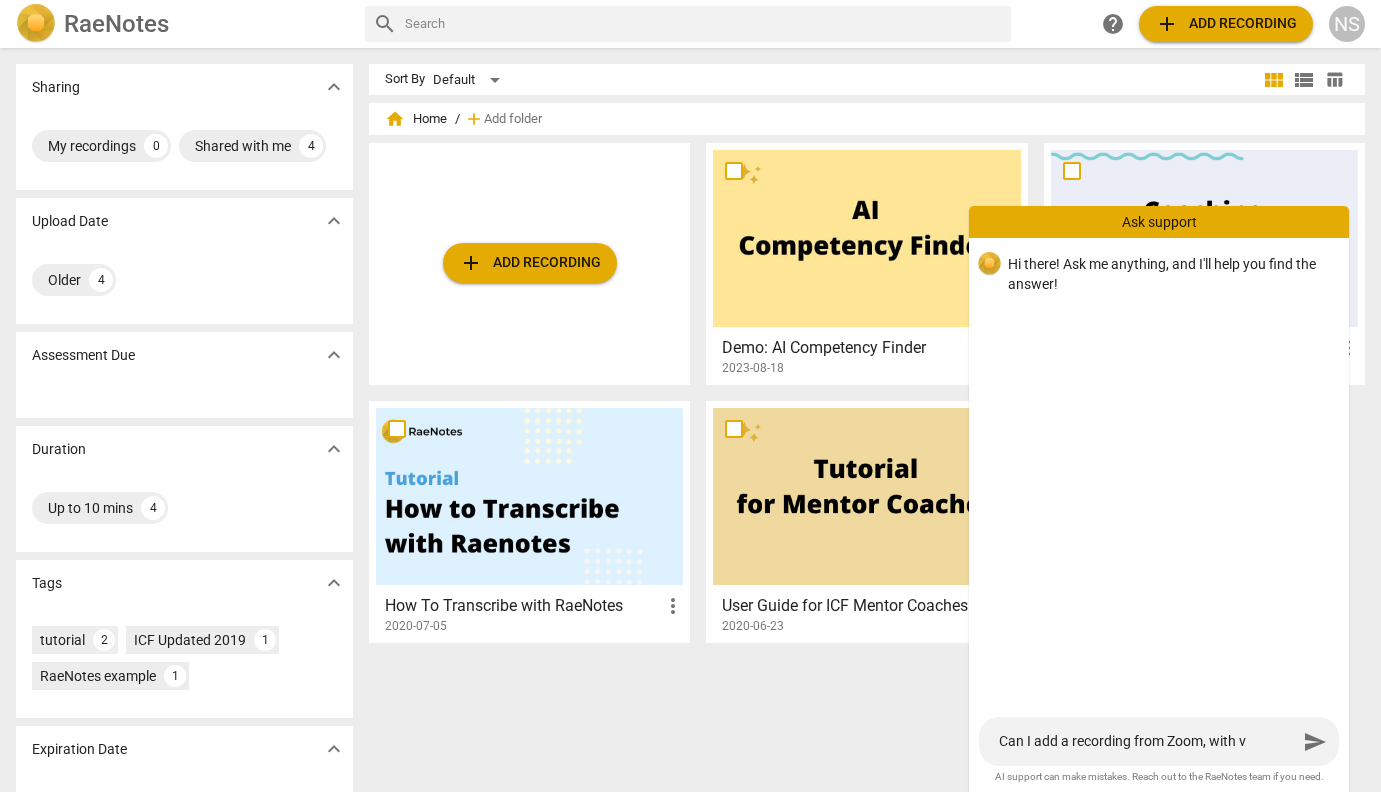 type on "Can I add a recording from Zoom, with vi" 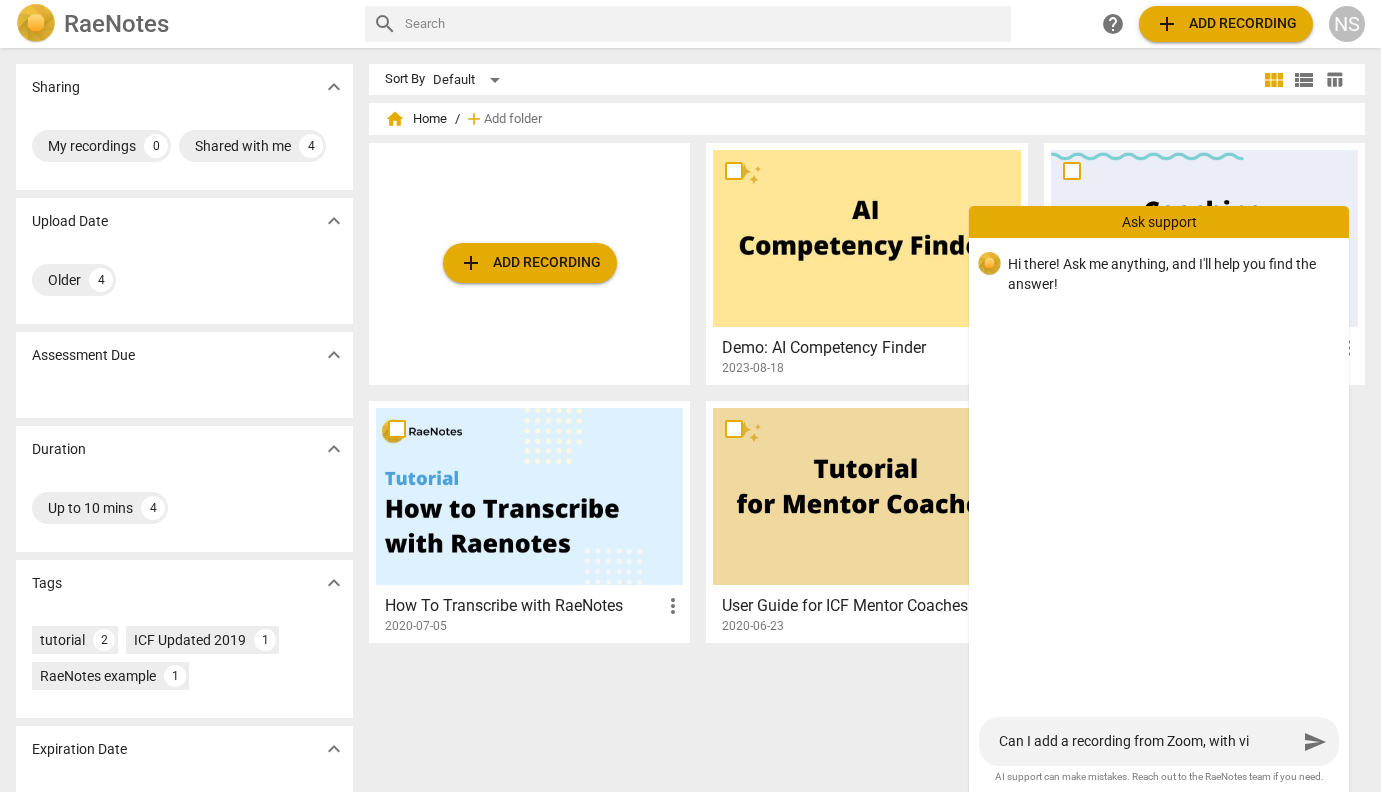 type on "Can I add a recording from Zoom, with vid" 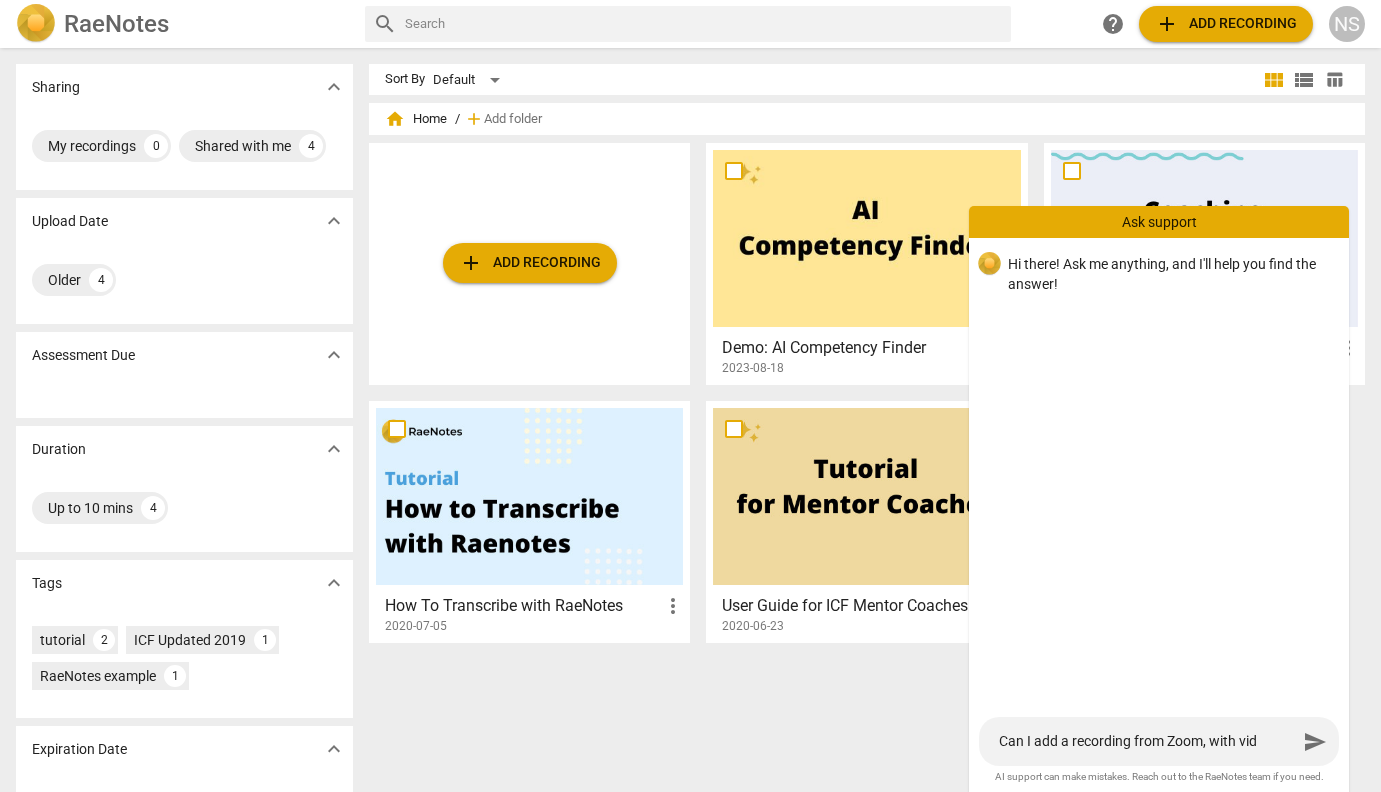 type on "Can I add a recording from Zoom, with vide" 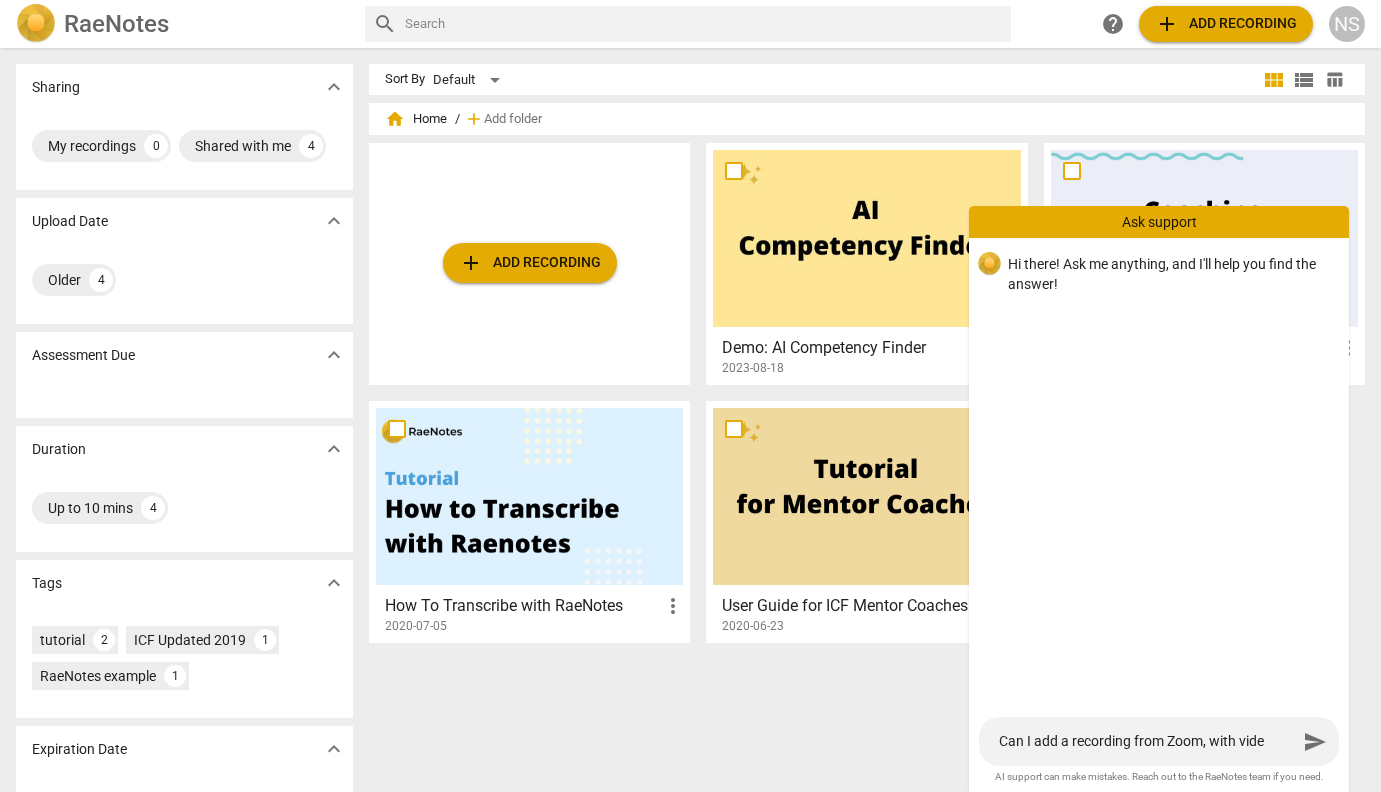 type on "Can I add a recording from Zoom, with video" 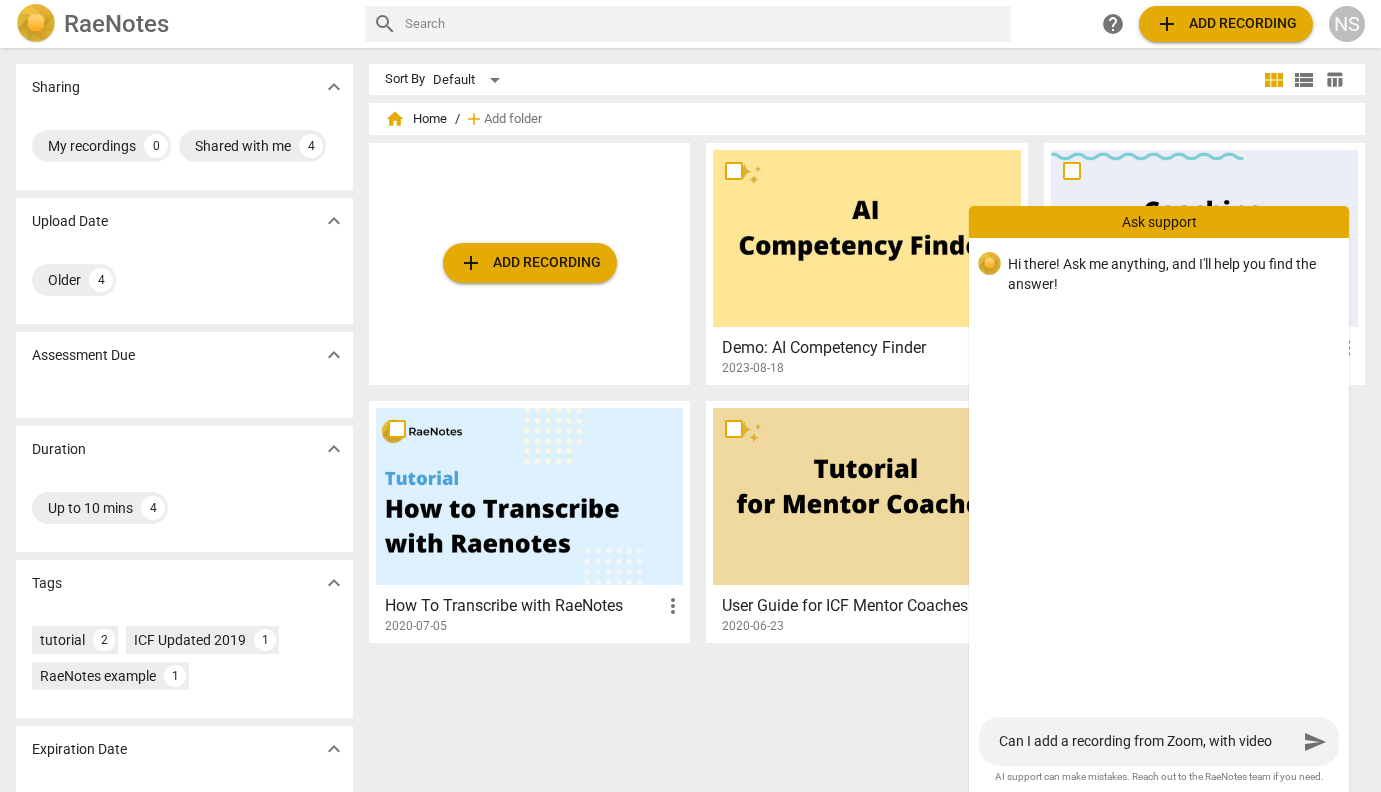 type on "Can I add a recording from Zoom, with video" 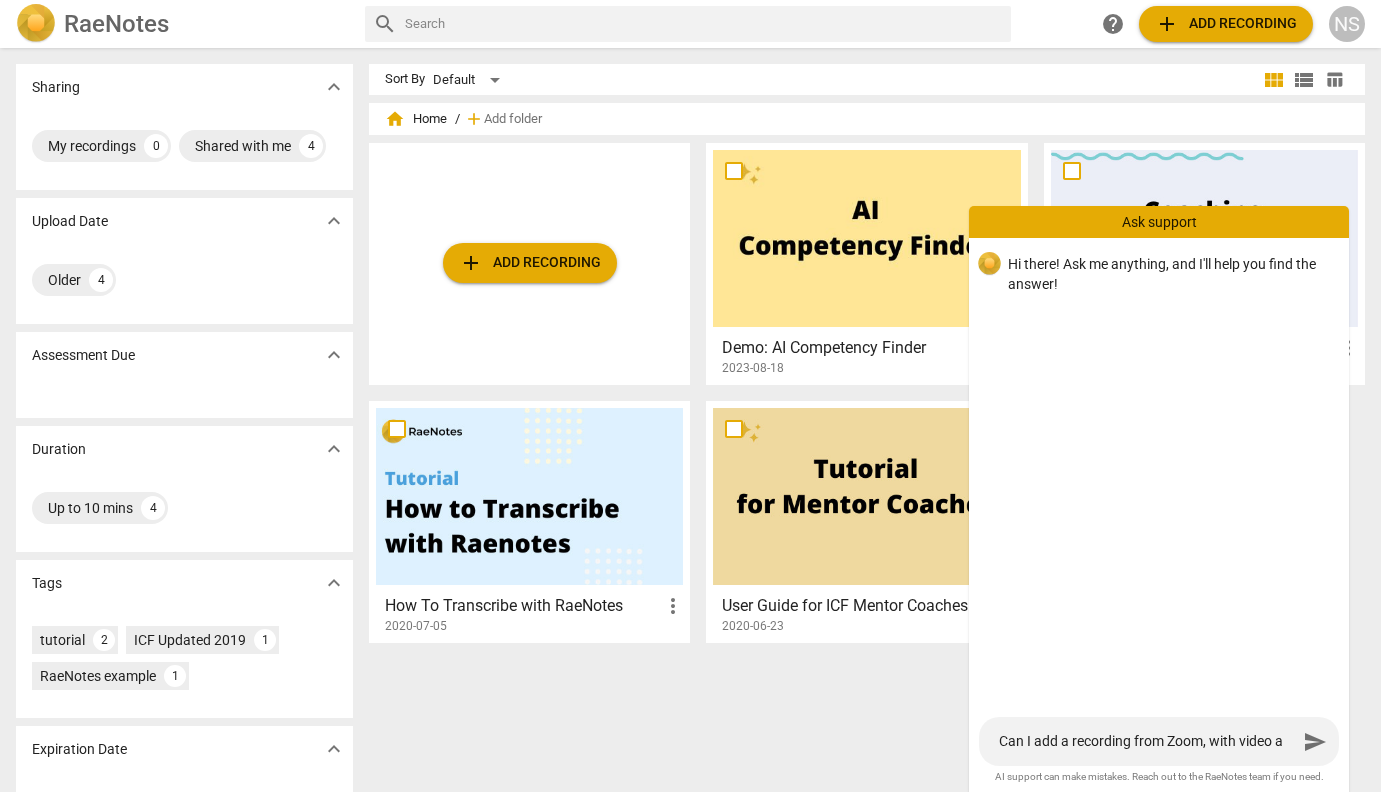 type on "Can I add a recording from Zoom, with video an" 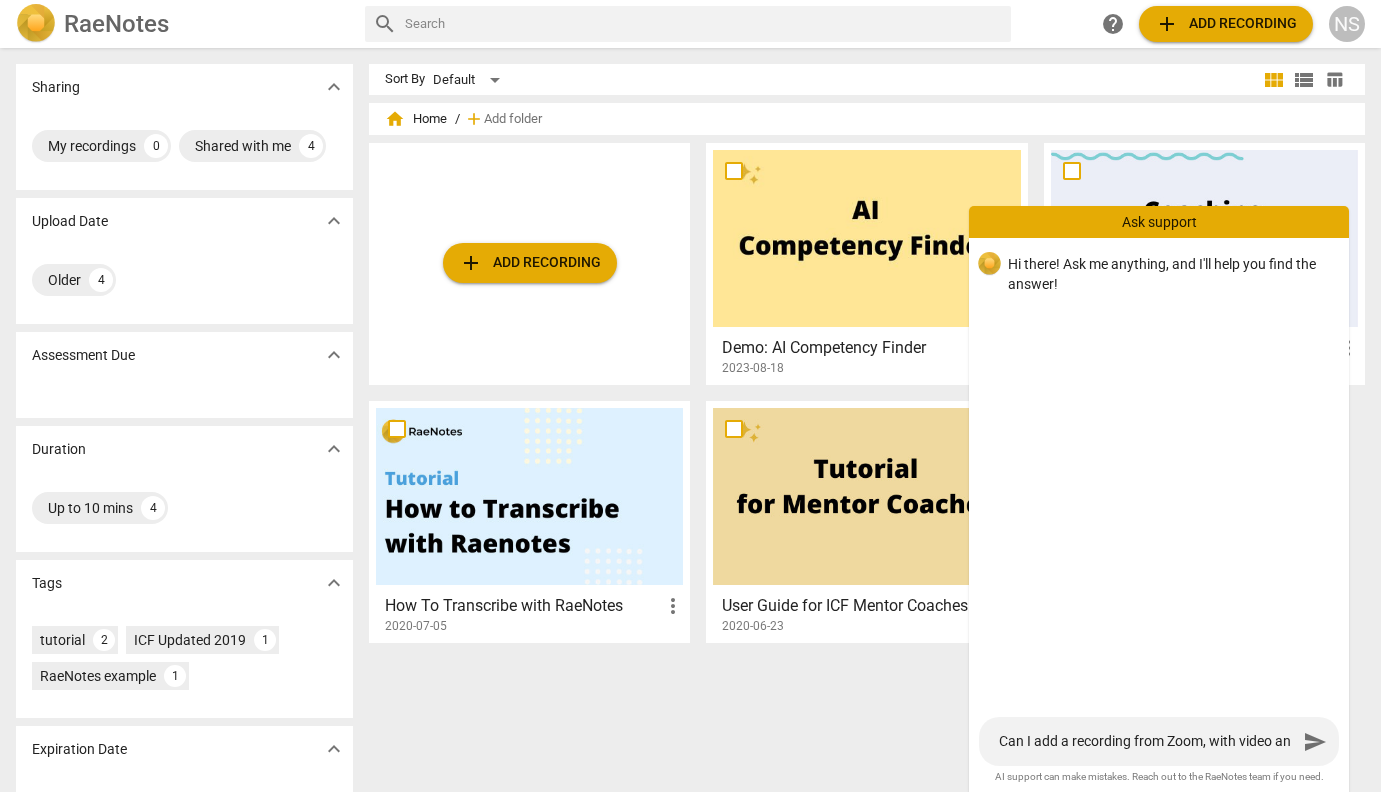 type on "Can I add a recording from Zoom, with video and" 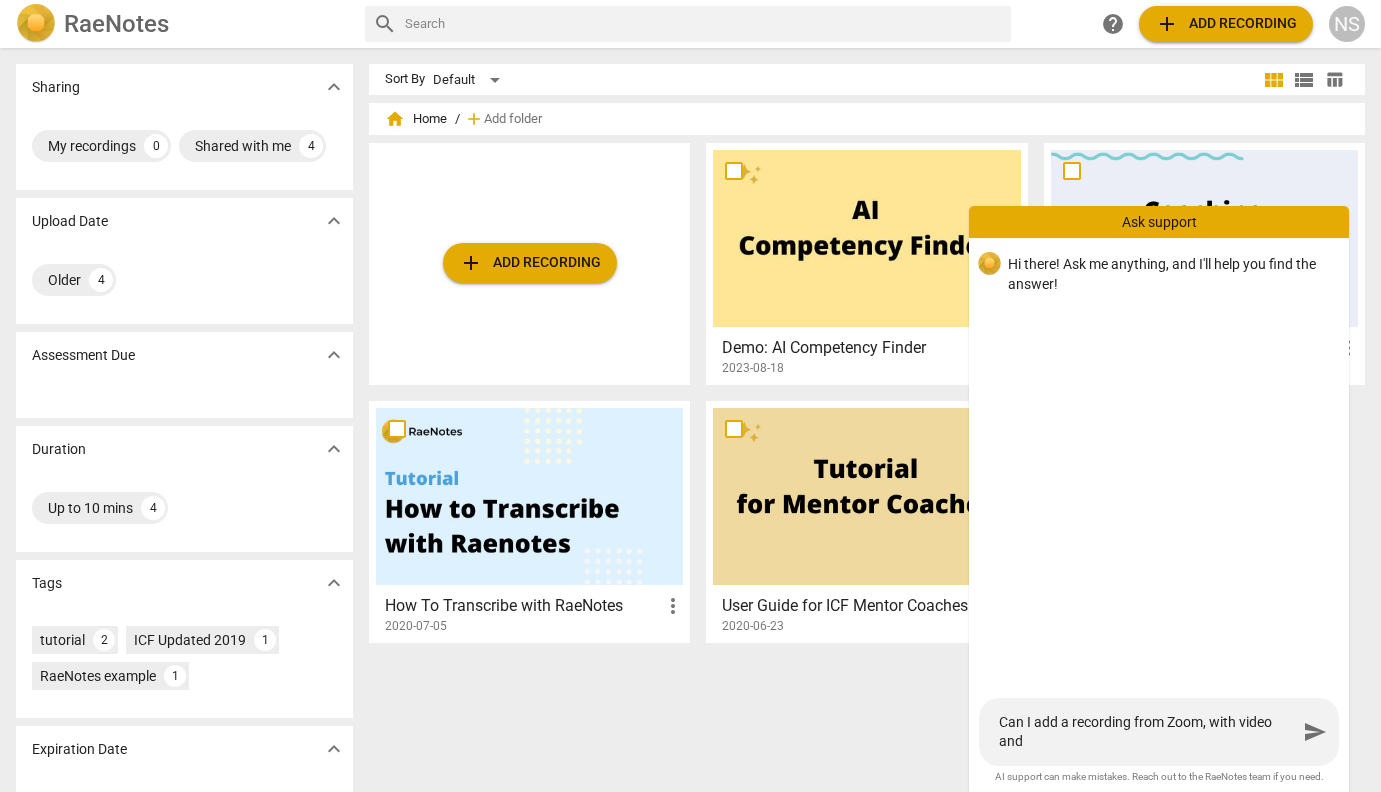 type on "Can I add a recording from Zoom, with video and" 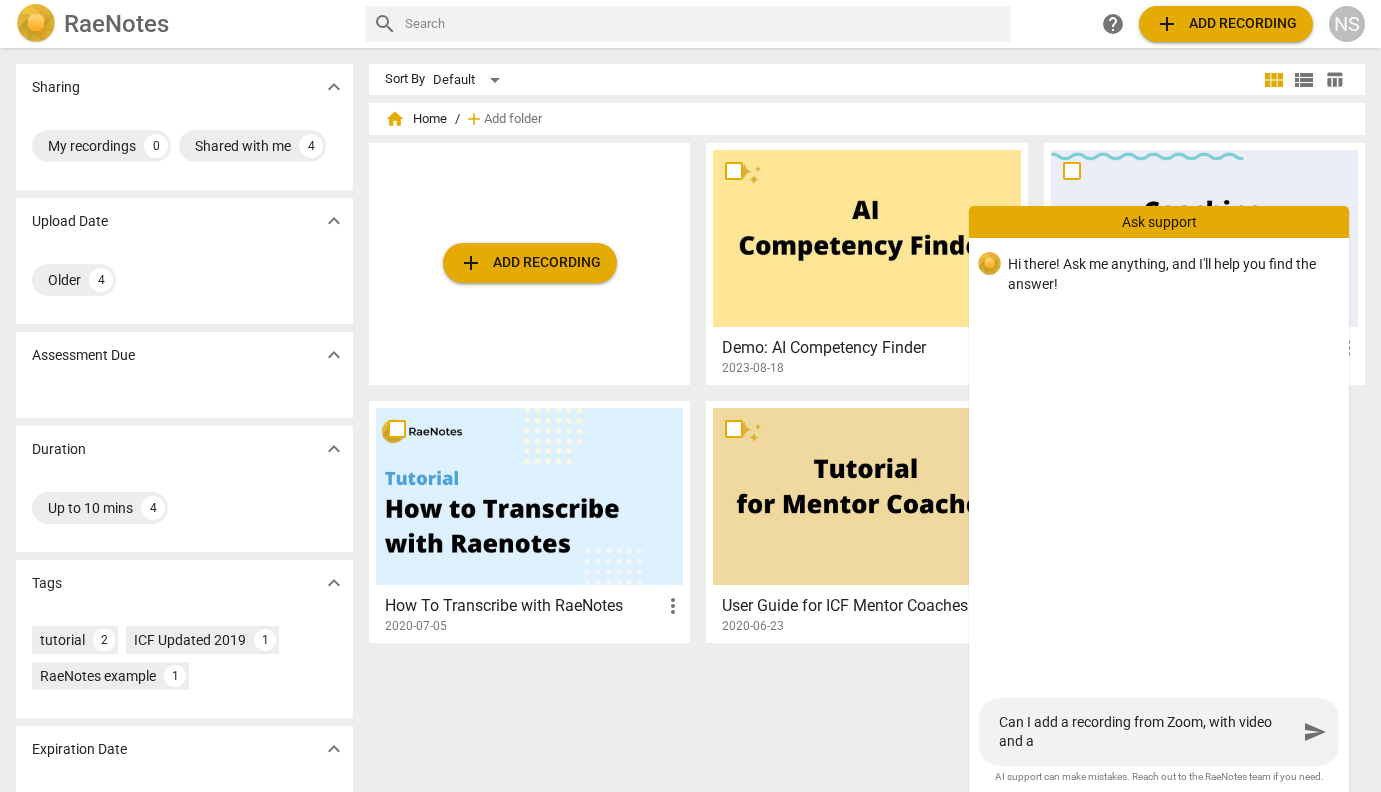 type on "Can I add a recording from Zoom, with video and al" 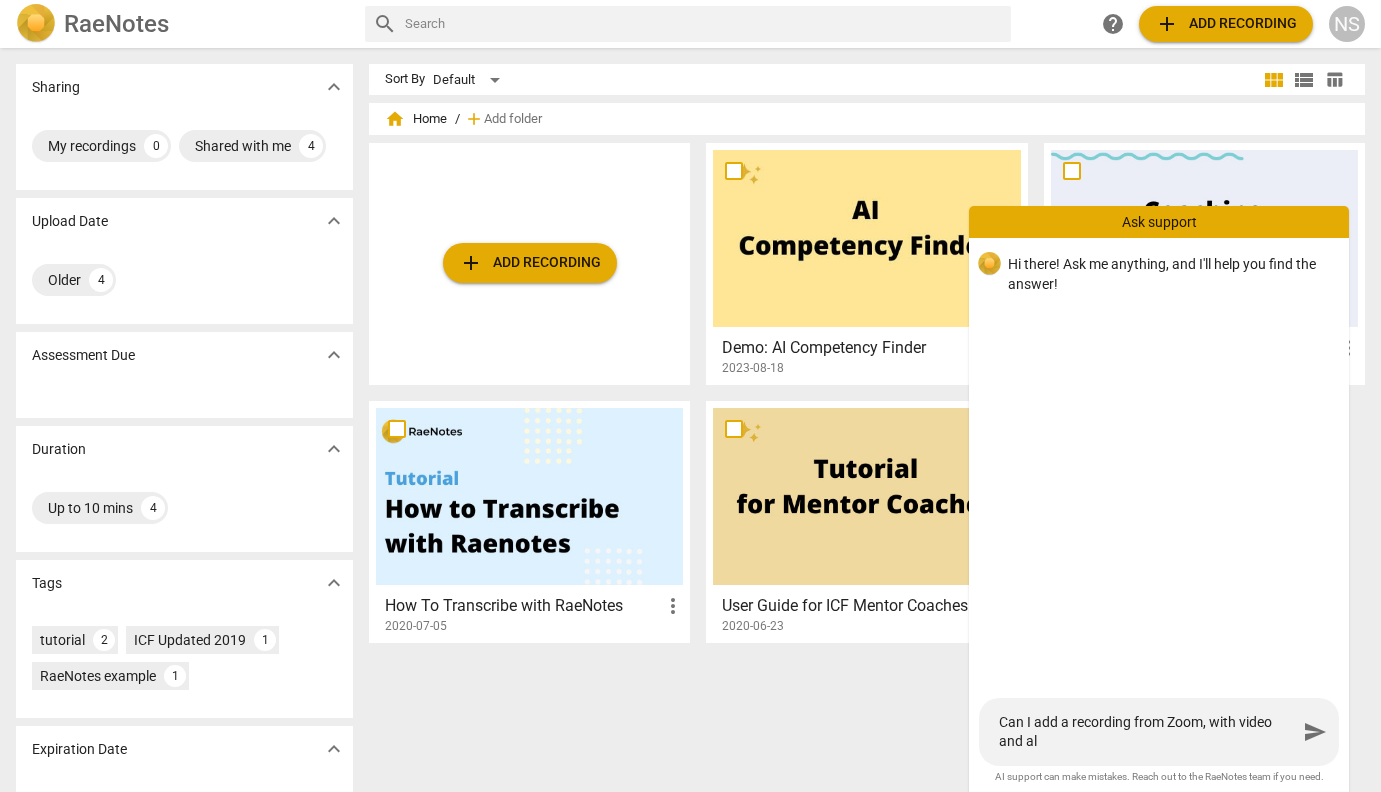 type on "Can I add a recording from Zoom, with video and all" 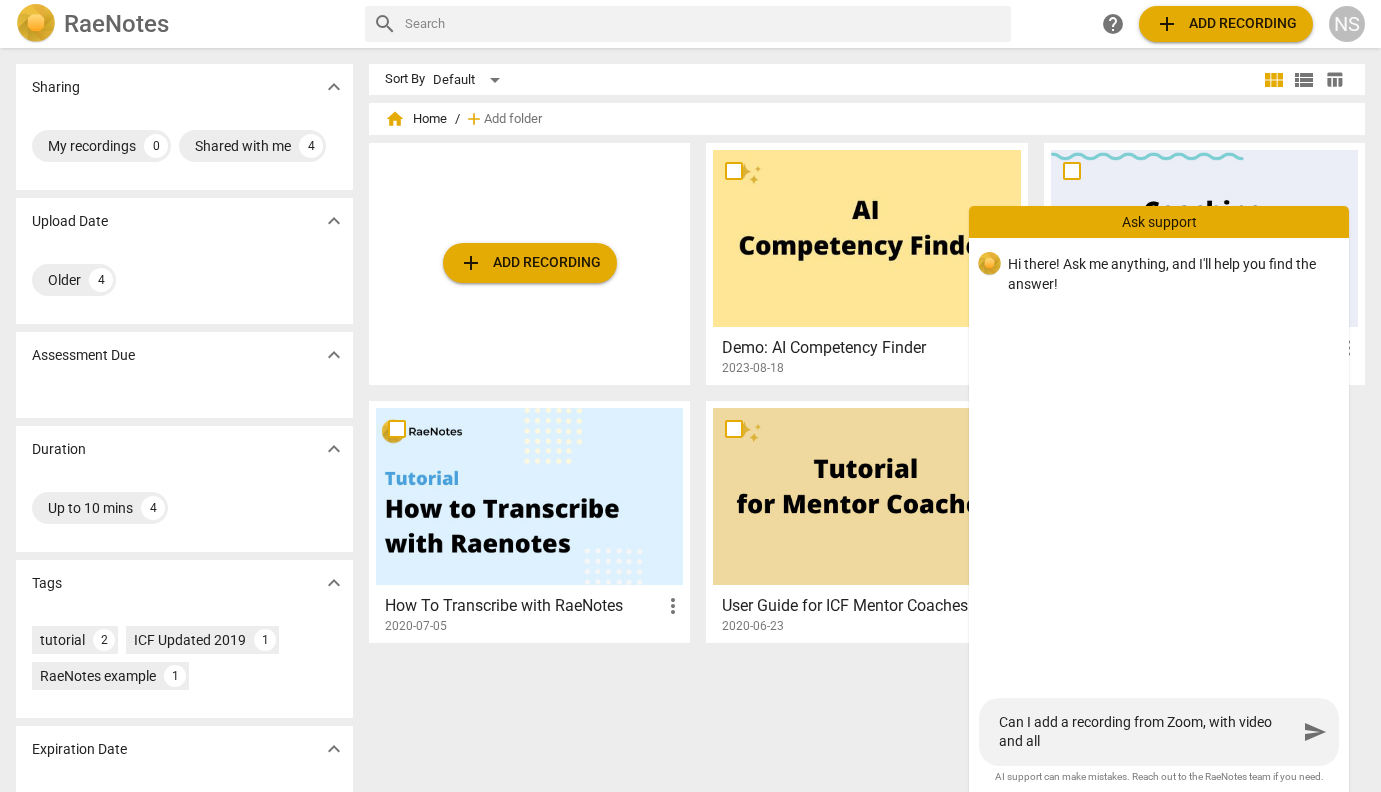type on "Can I add a recording from Zoom, with video and all?" 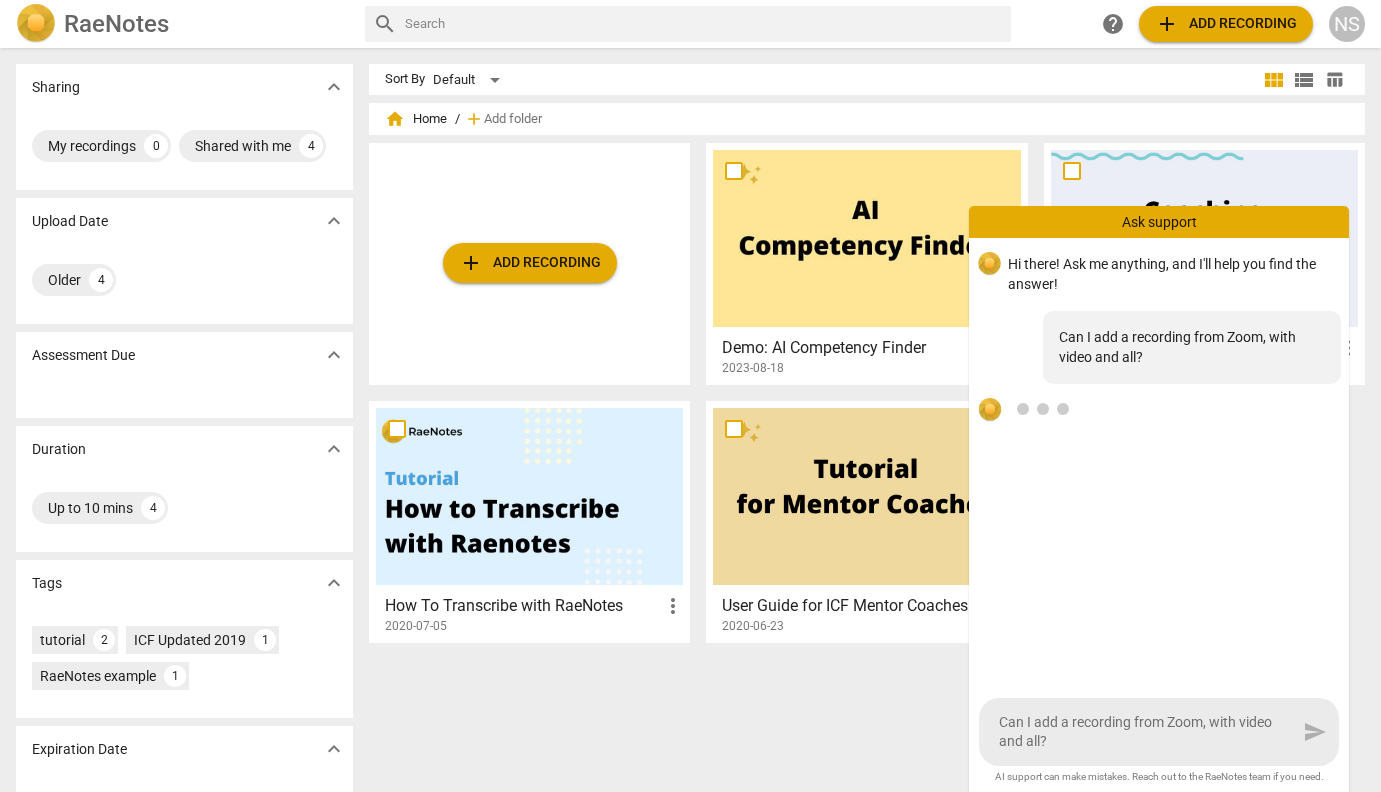 type 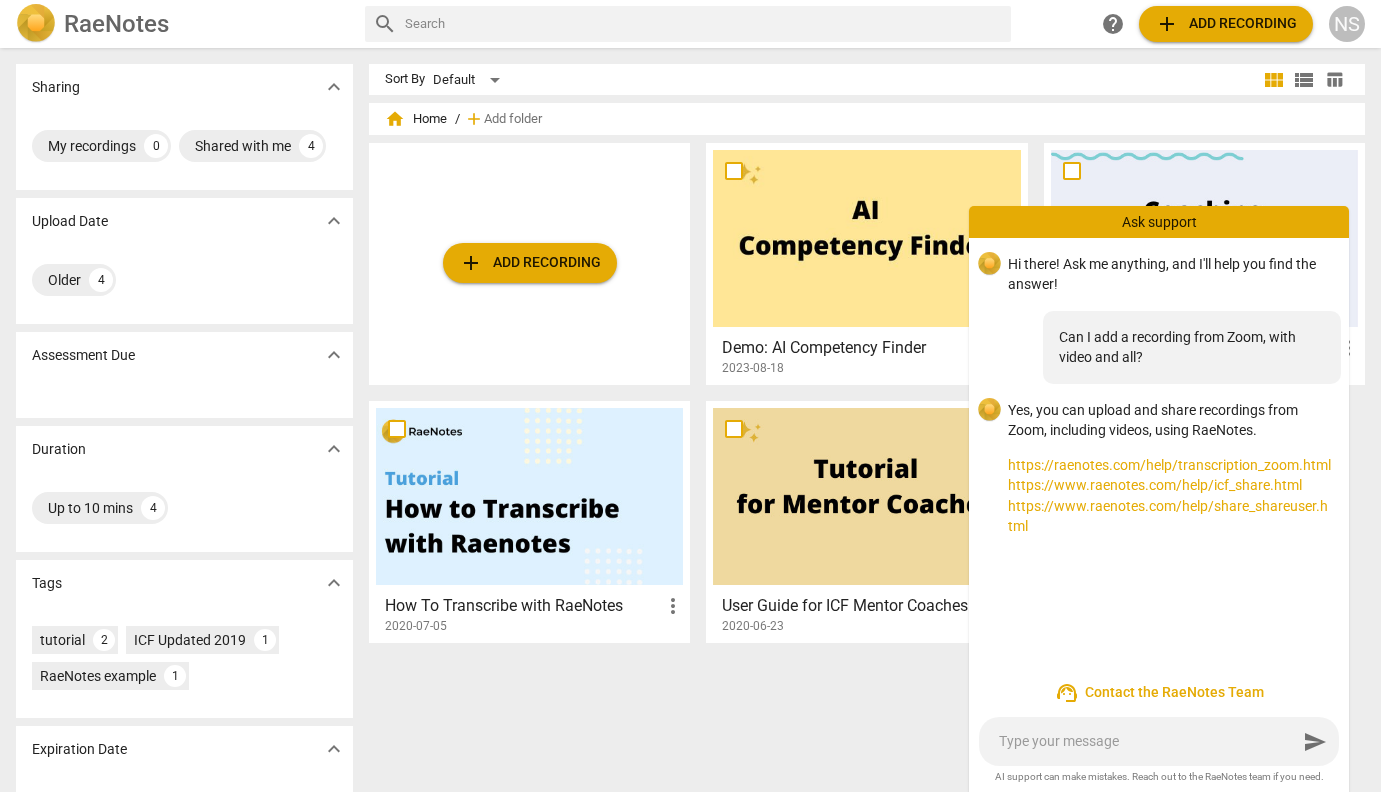 click at bounding box center [1204, 238] 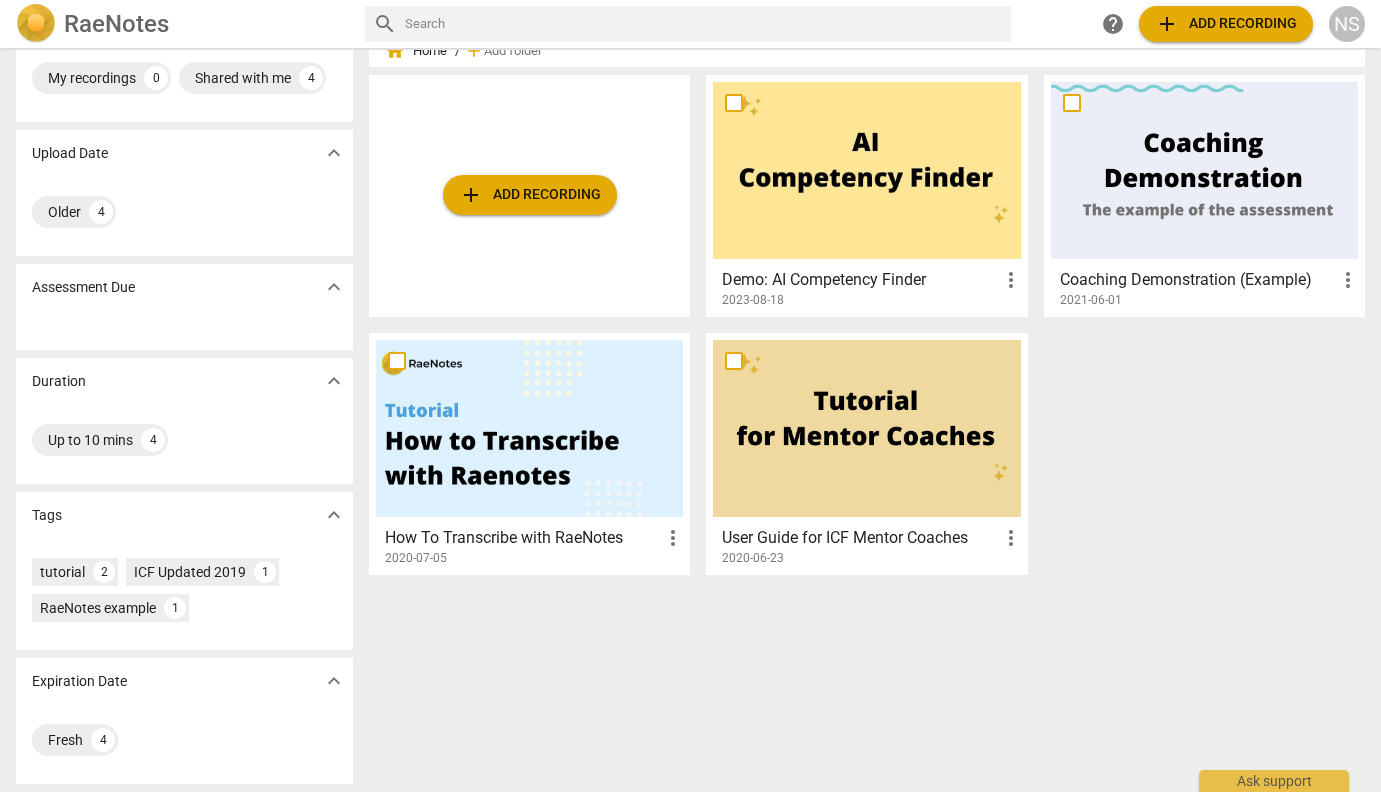 scroll, scrollTop: 0, scrollLeft: 0, axis: both 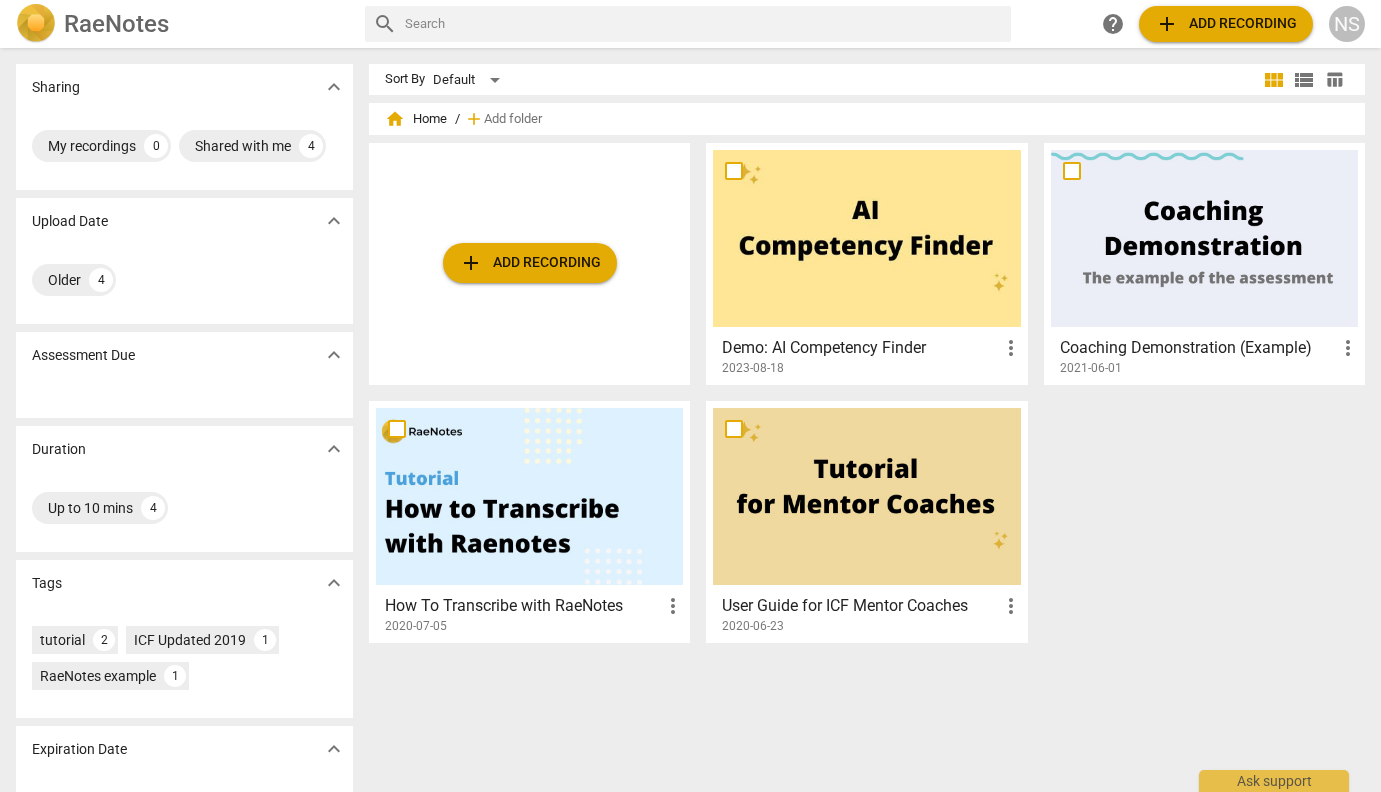 click at bounding box center [529, 496] 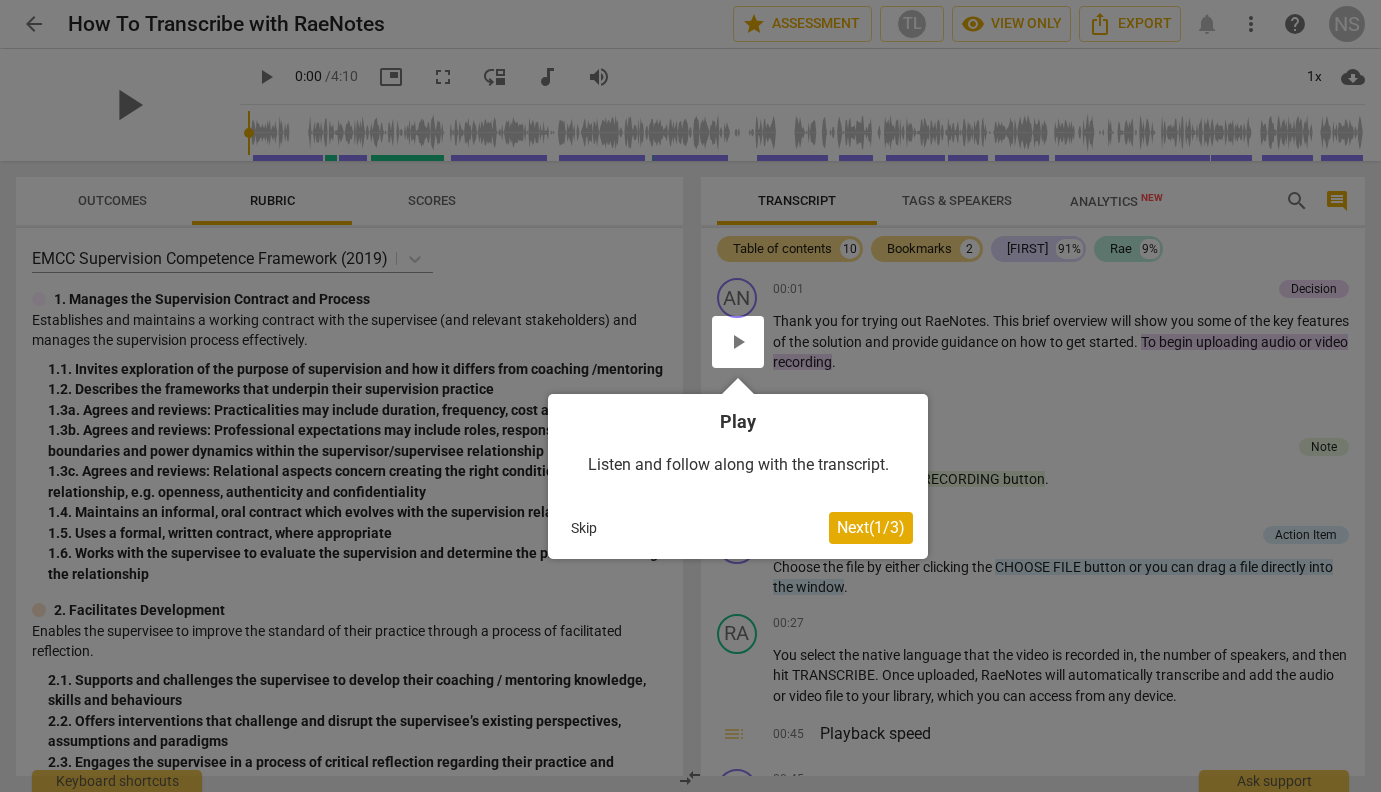 click on "Next  ( 1 / 3 )" at bounding box center [871, 528] 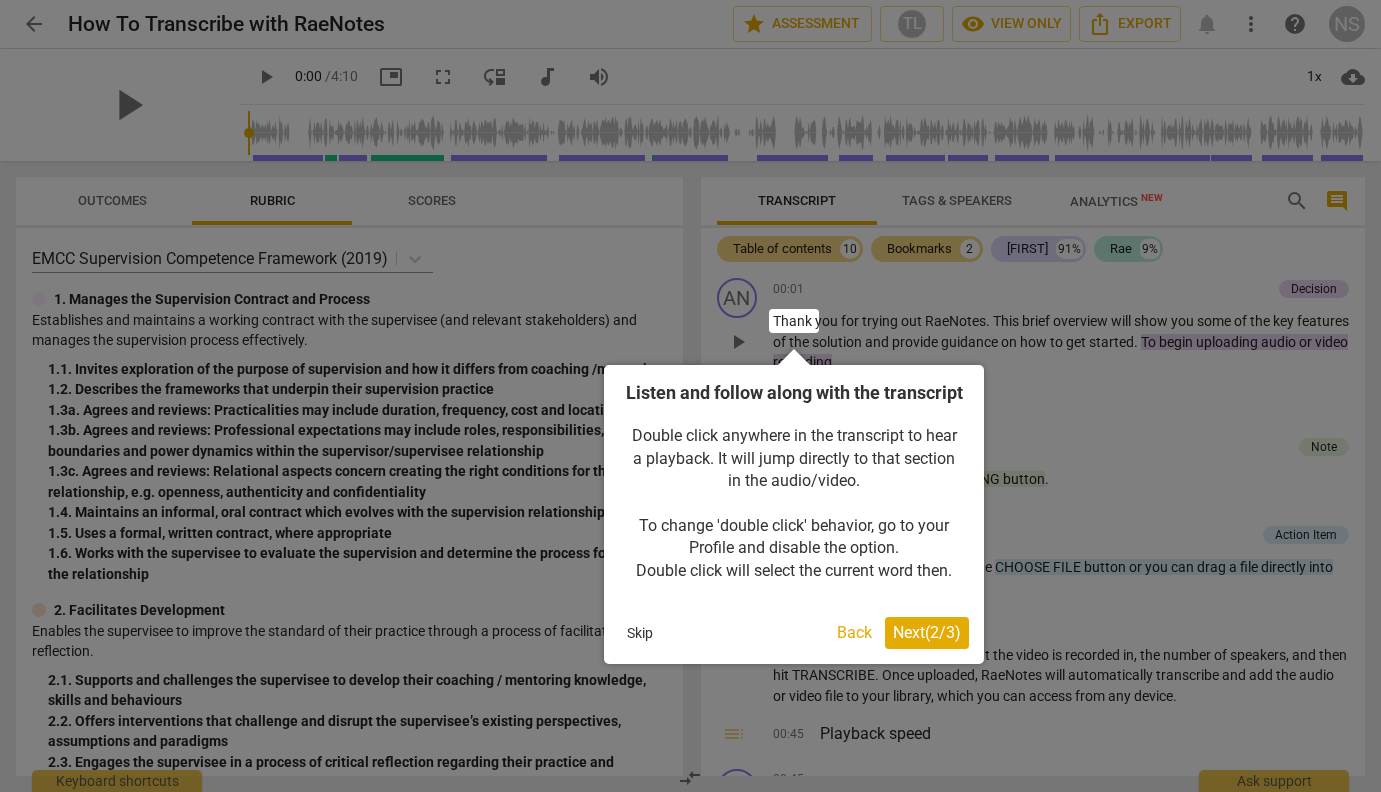 click on "Next  ( 2 / 3 )" at bounding box center (927, 632) 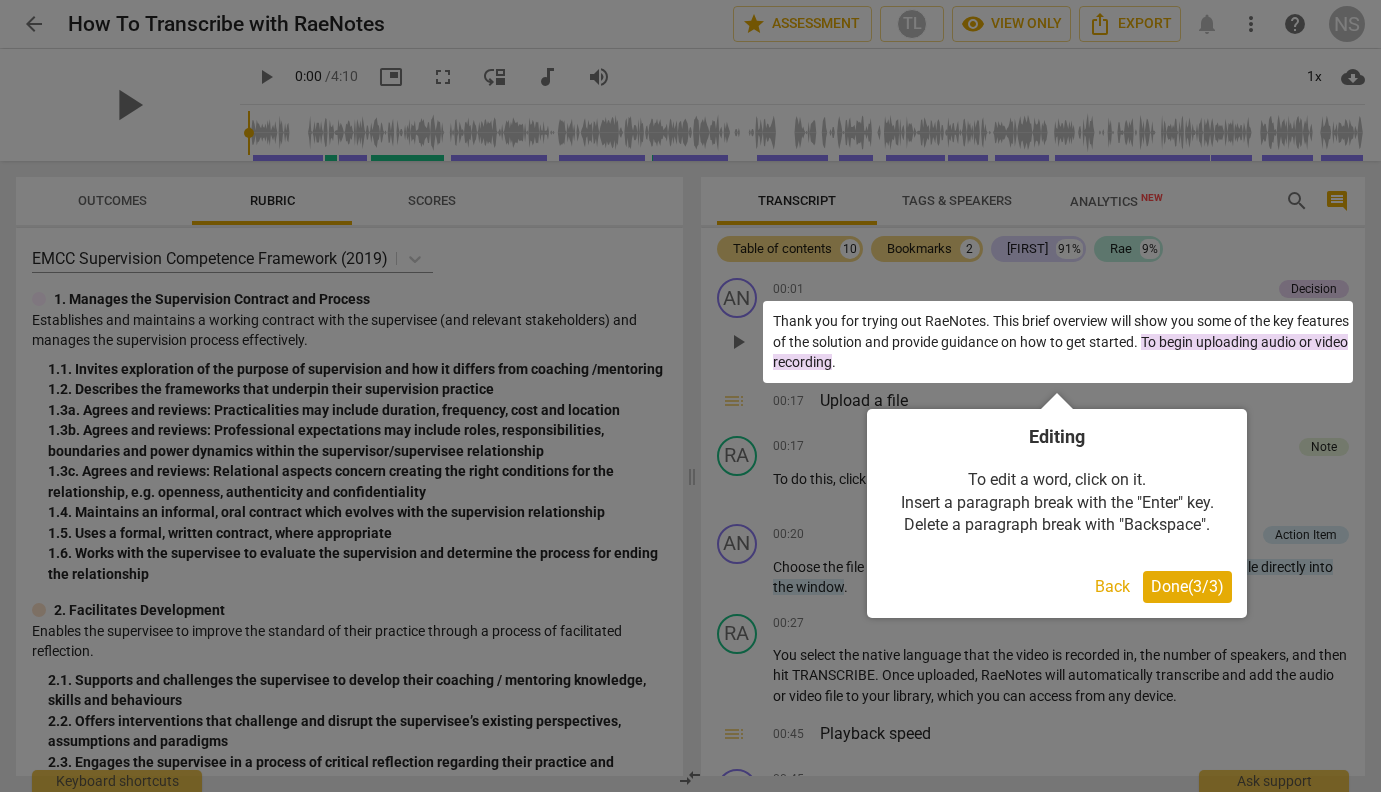 click on "Done  ( 3 / 3 )" at bounding box center (1187, 587) 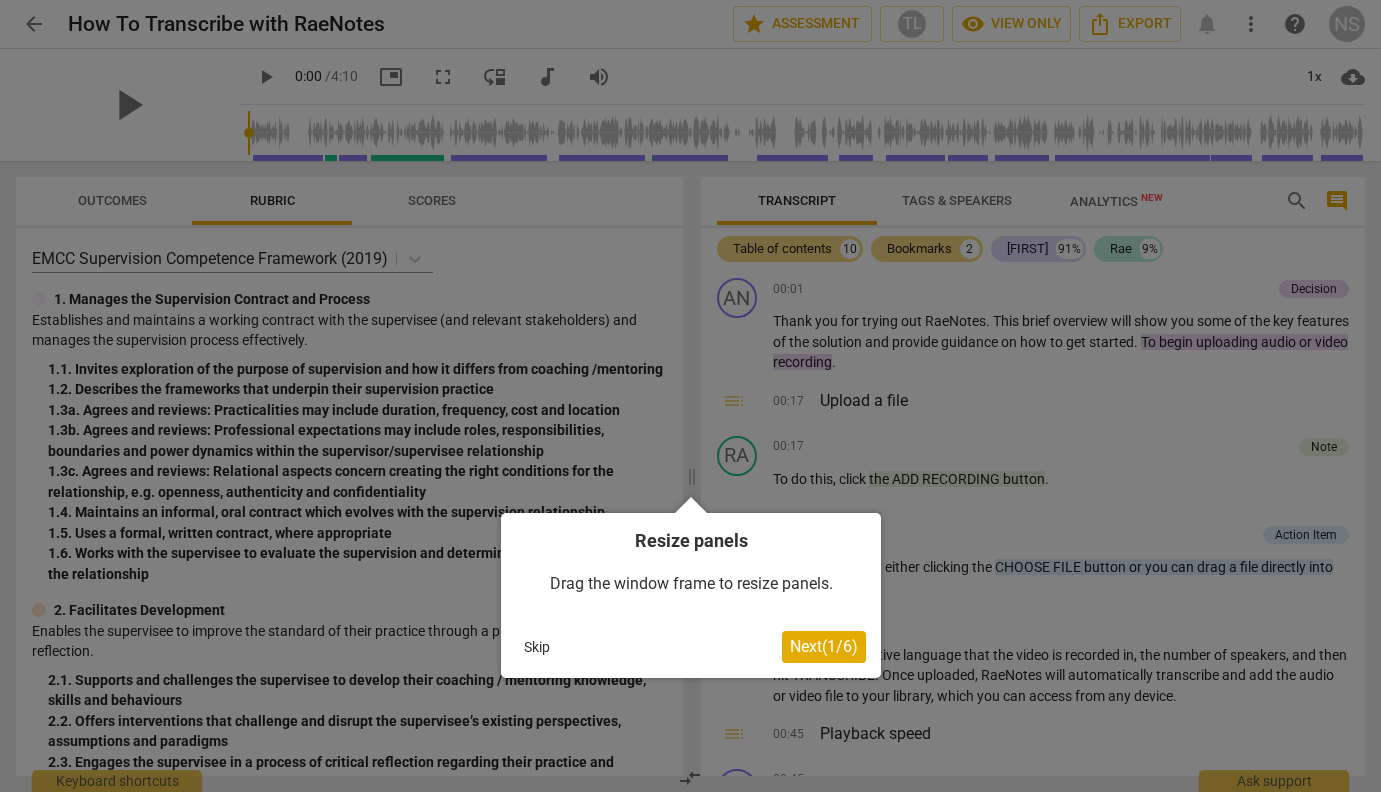 click on "Next  ( 1 / 6 )" at bounding box center [824, 646] 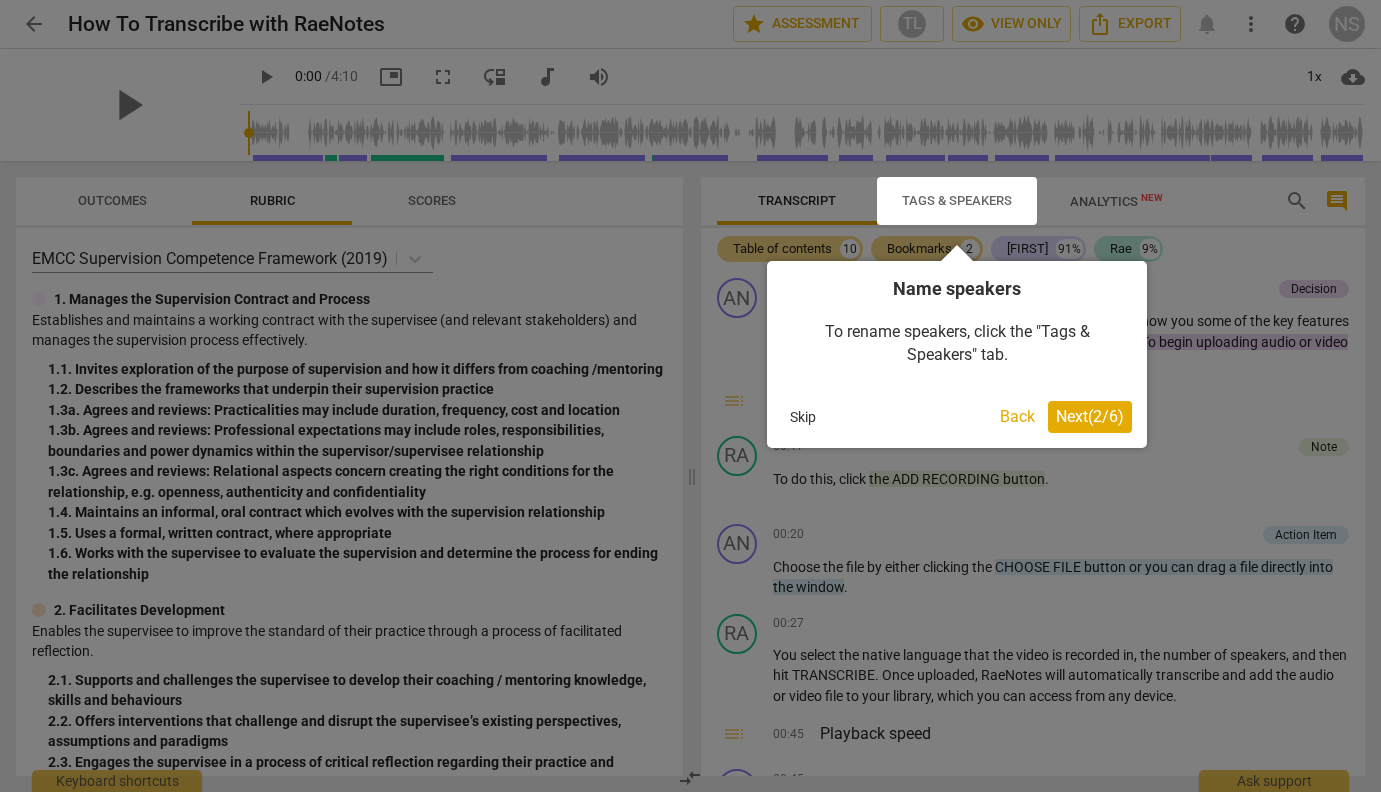 click on "Next  ( 2 / 6 )" at bounding box center (1090, 416) 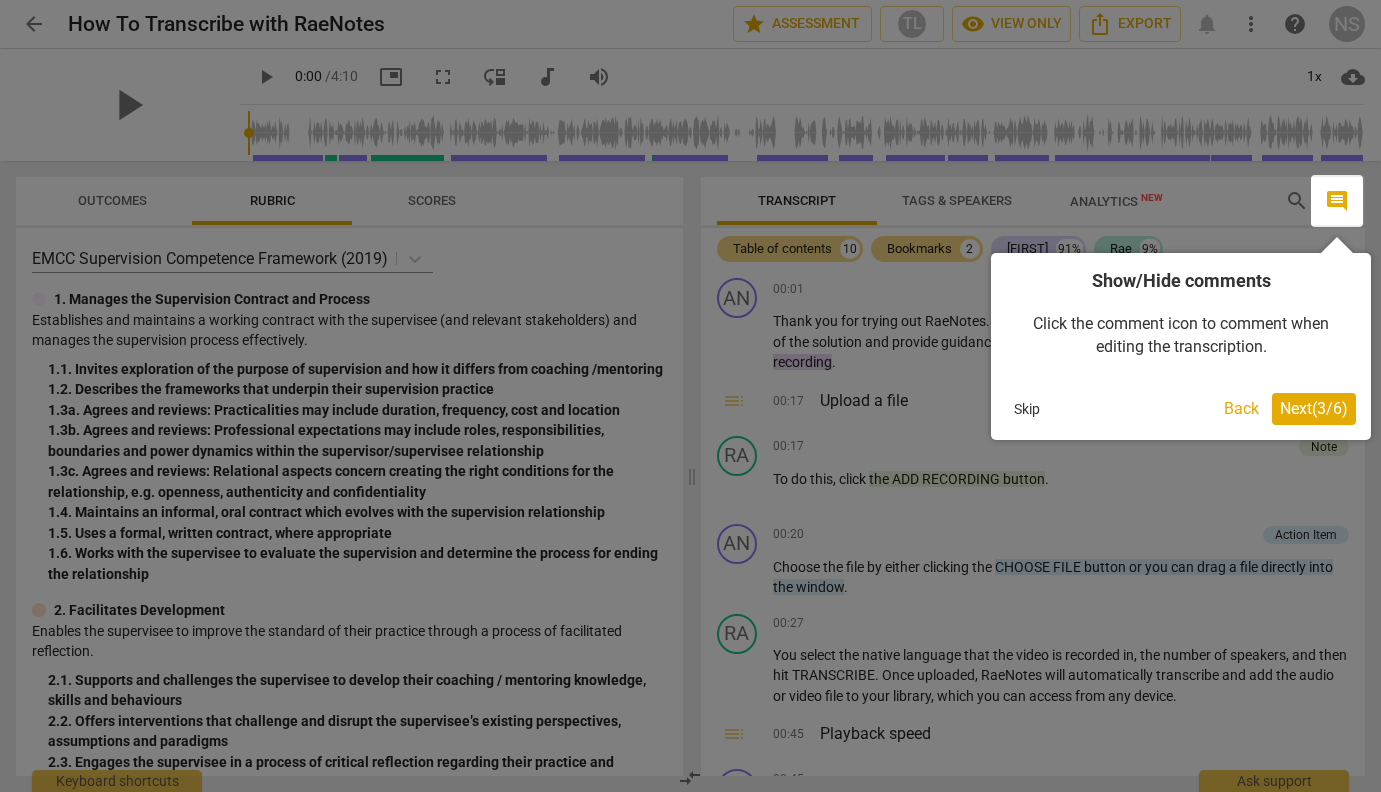 click on "Next  ( 3 / 6 )" at bounding box center [1314, 408] 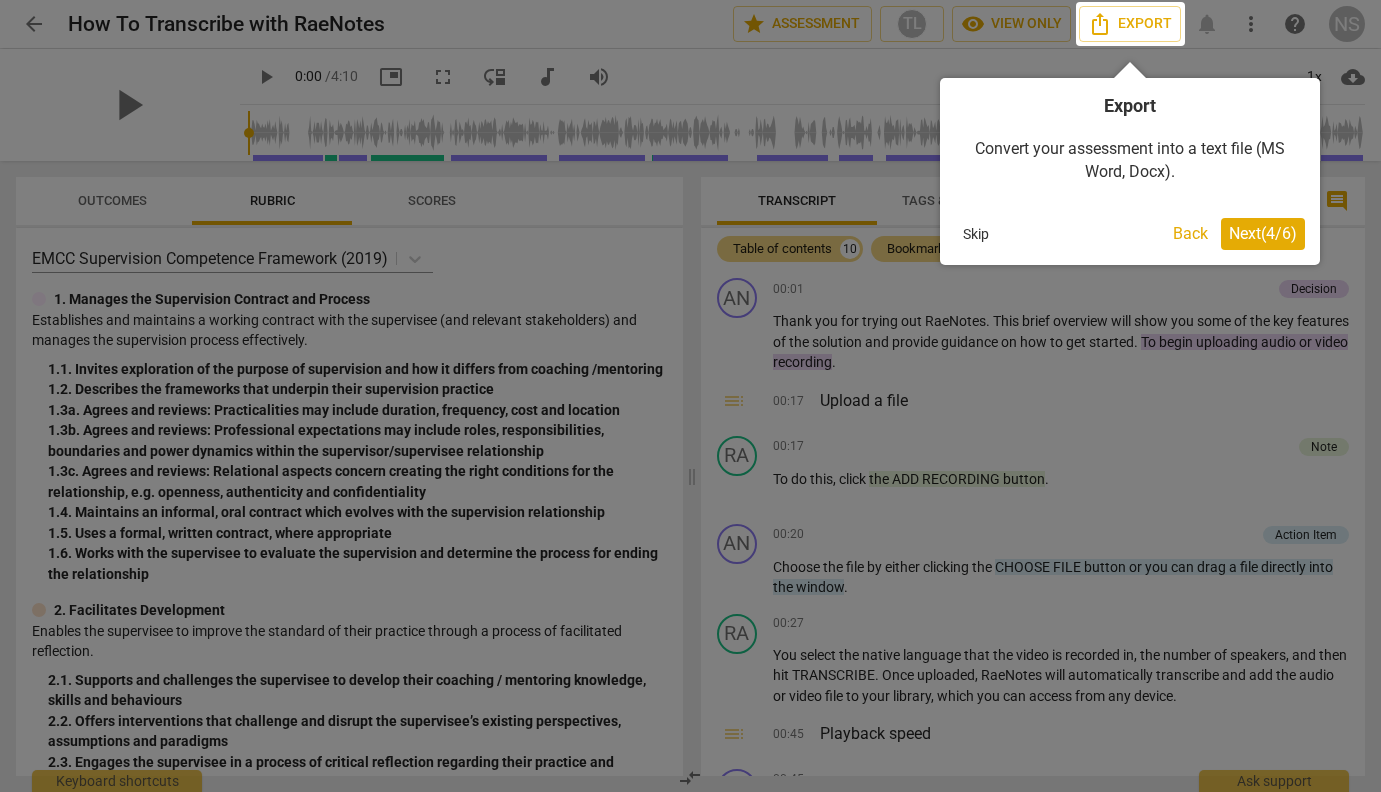 click on "Next  ( 4 / 6 )" at bounding box center (1263, 233) 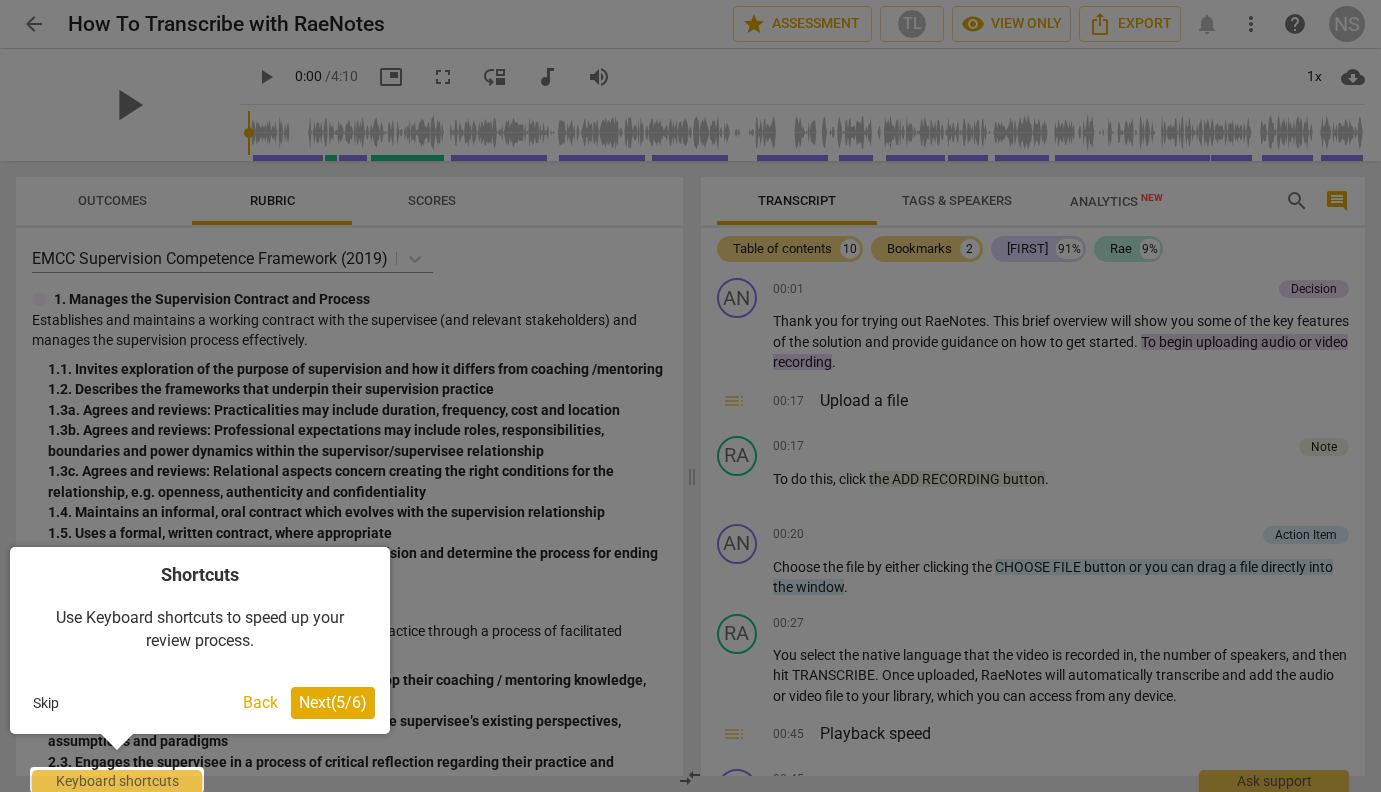 click on "Next  ( 5 / 6 )" at bounding box center (333, 702) 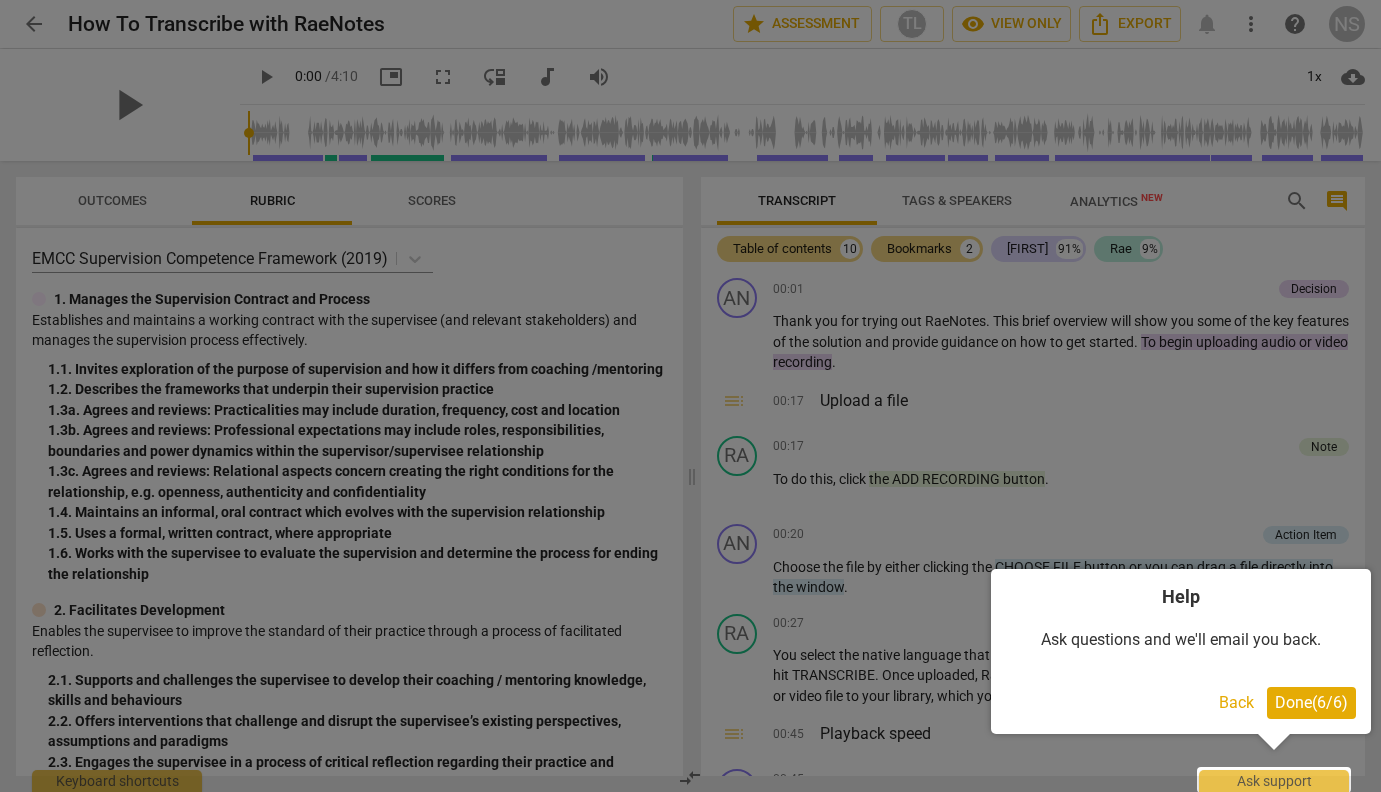 click on "Done  ( 6 / 6 )" at bounding box center (1311, 702) 